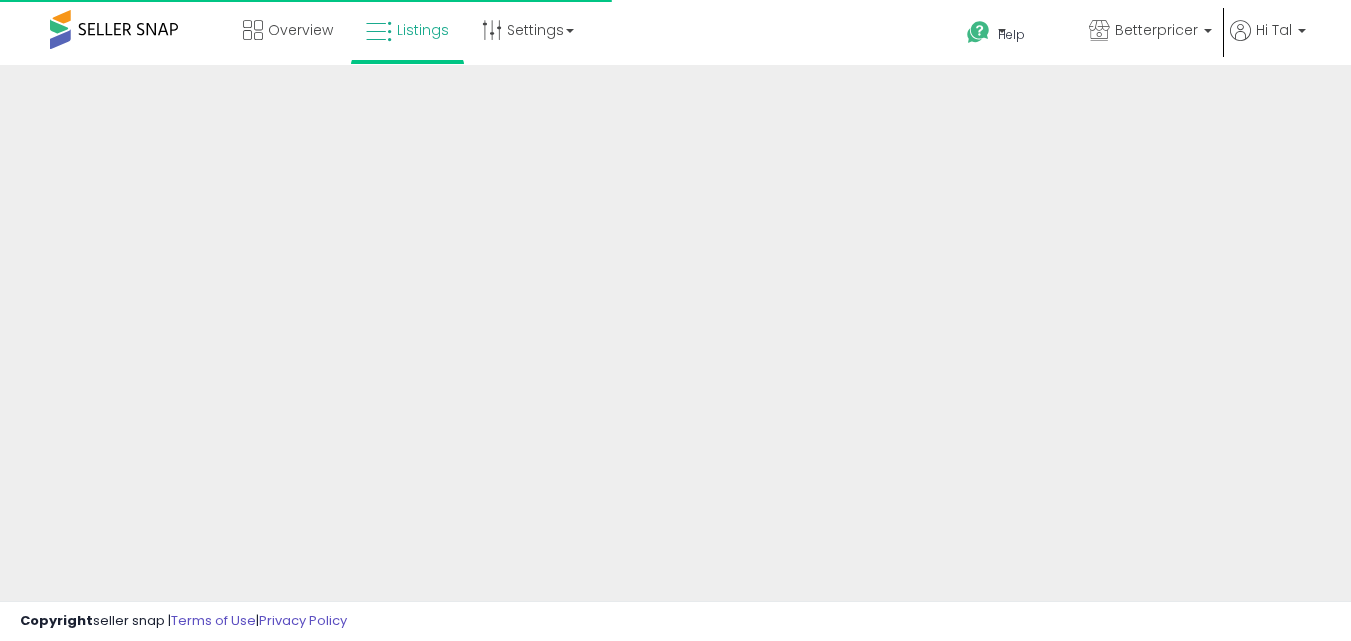 scroll, scrollTop: 0, scrollLeft: 0, axis: both 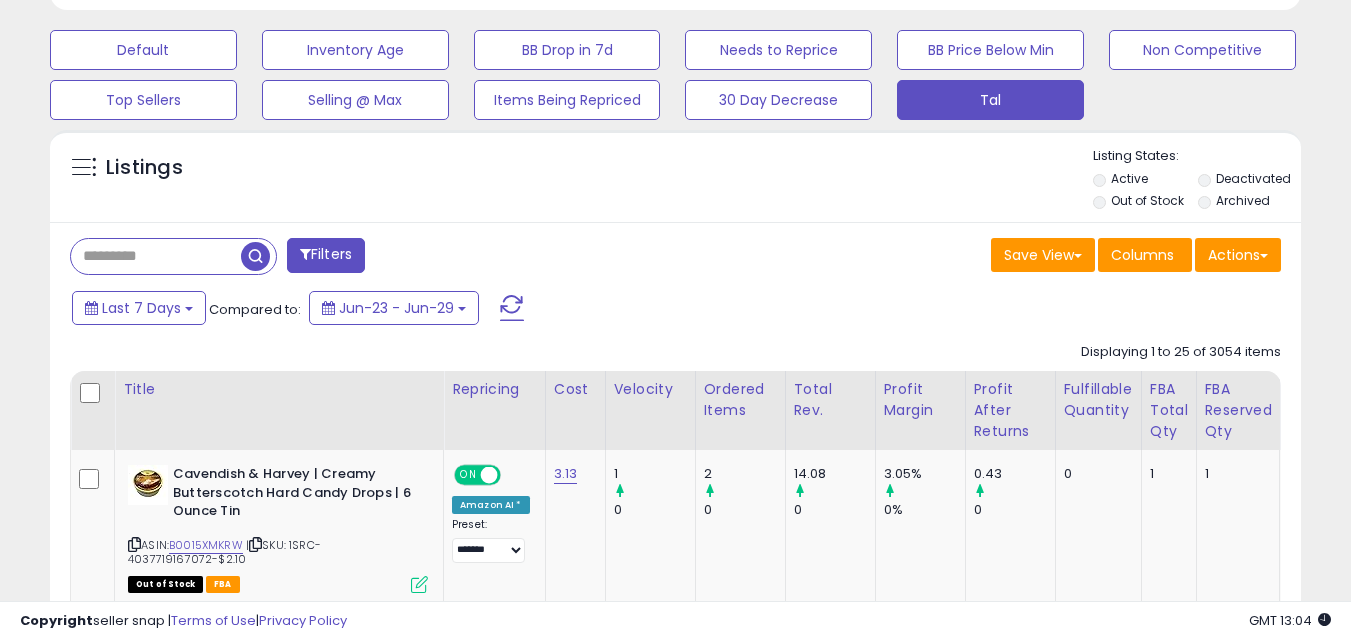 click at bounding box center [156, 256] 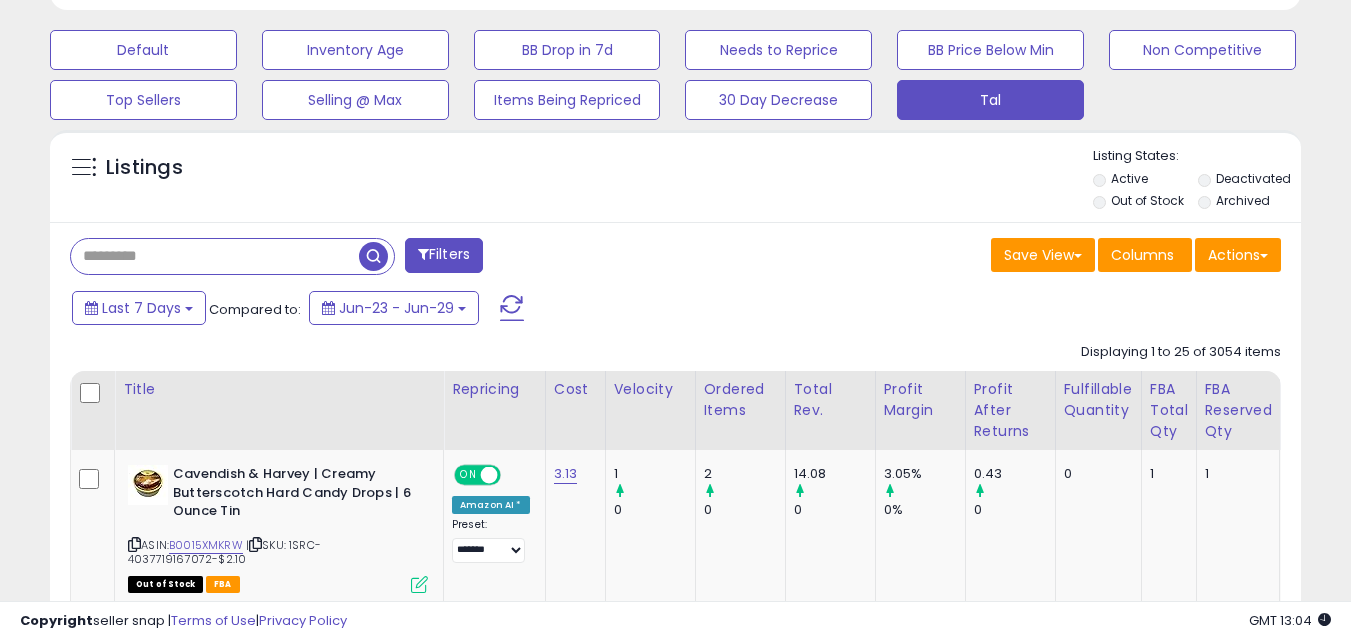 paste on "**********" 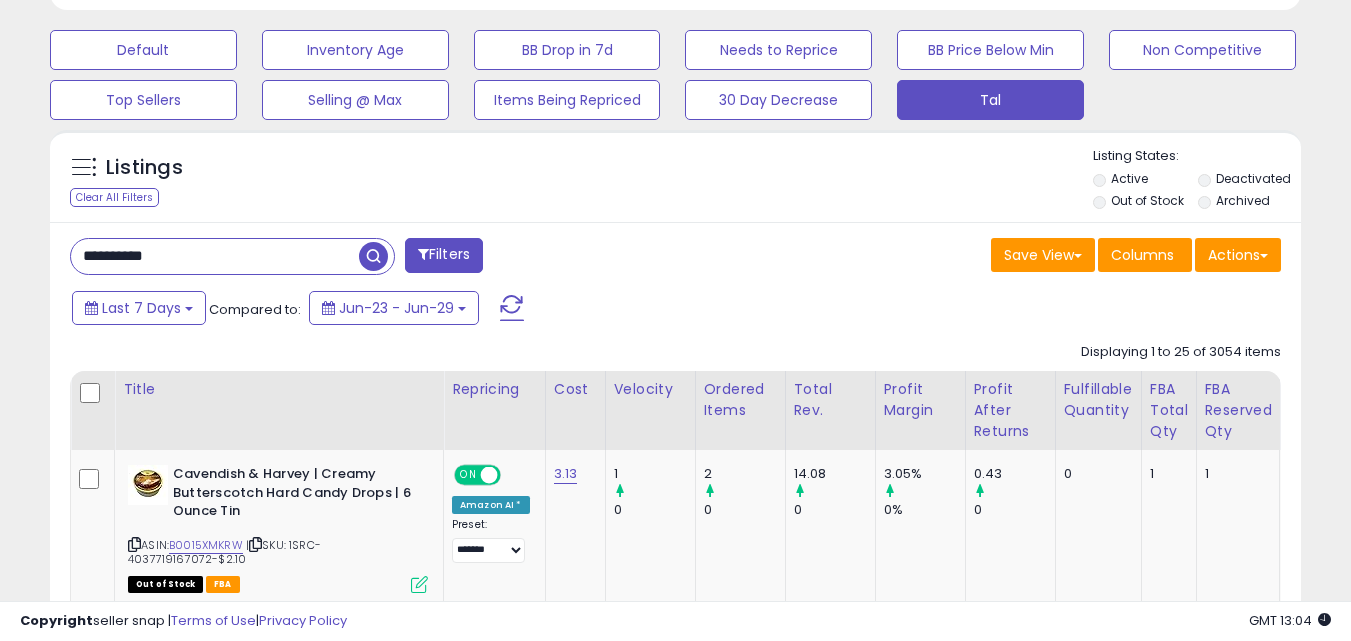 click at bounding box center [373, 256] 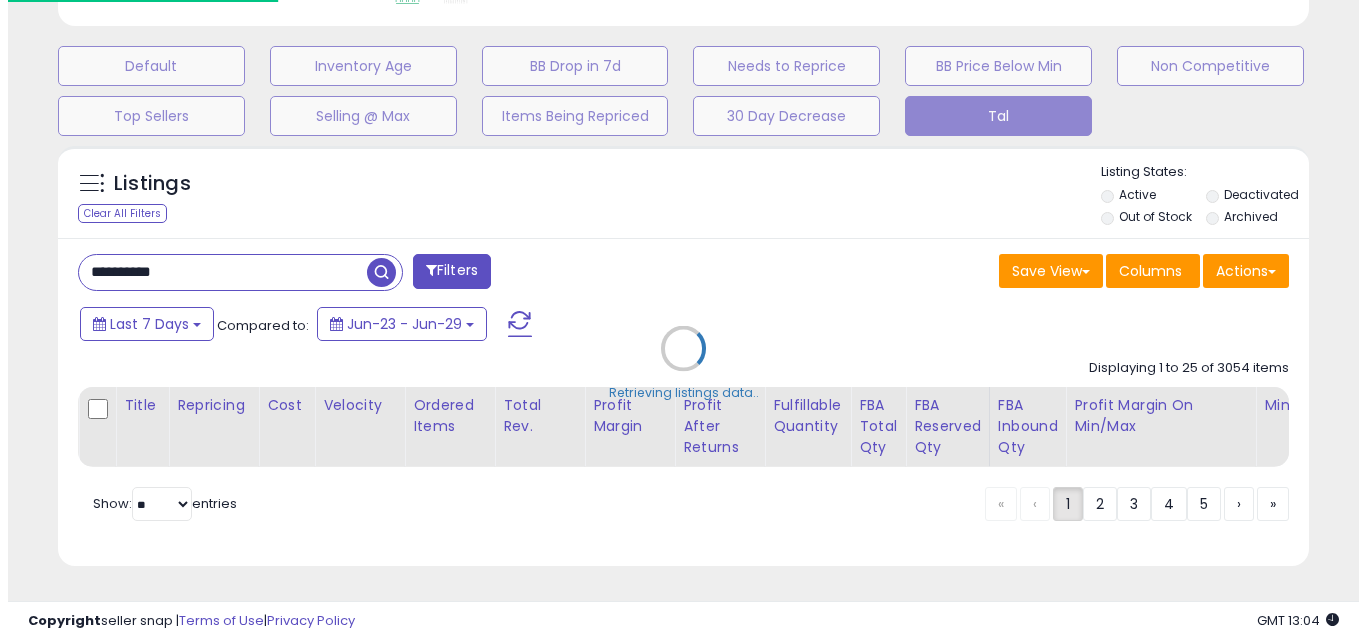 scroll, scrollTop: 599, scrollLeft: 0, axis: vertical 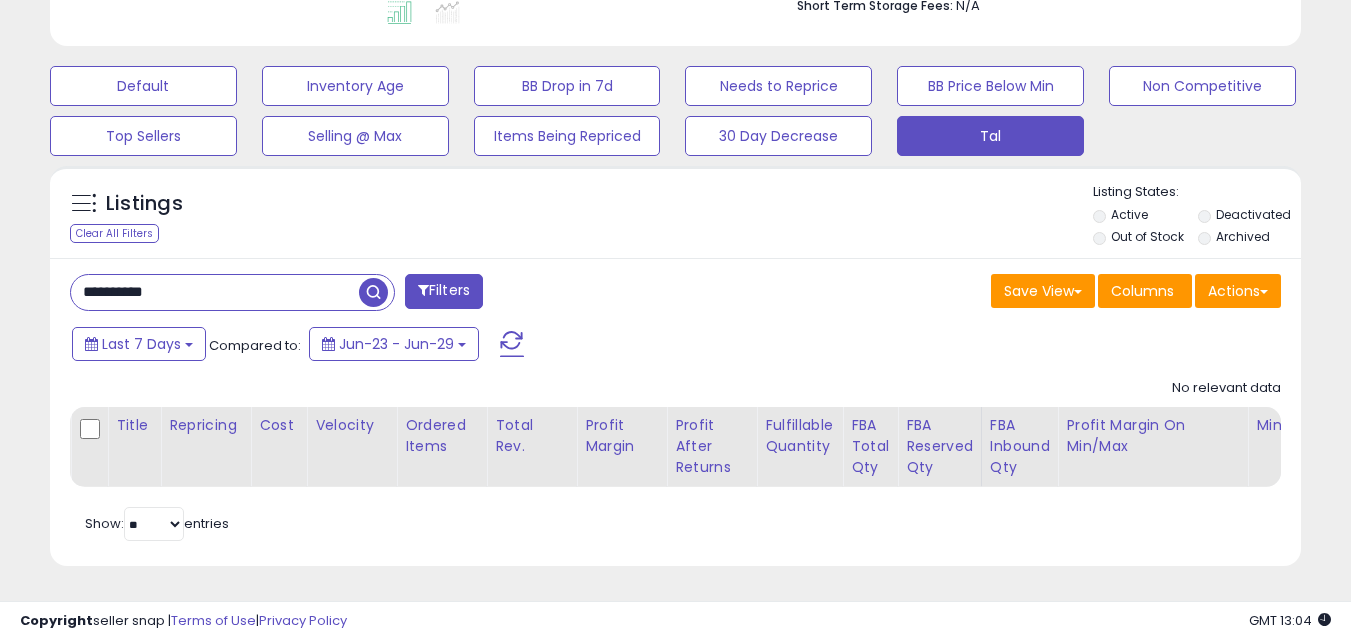 click on "**********" at bounding box center (215, 292) 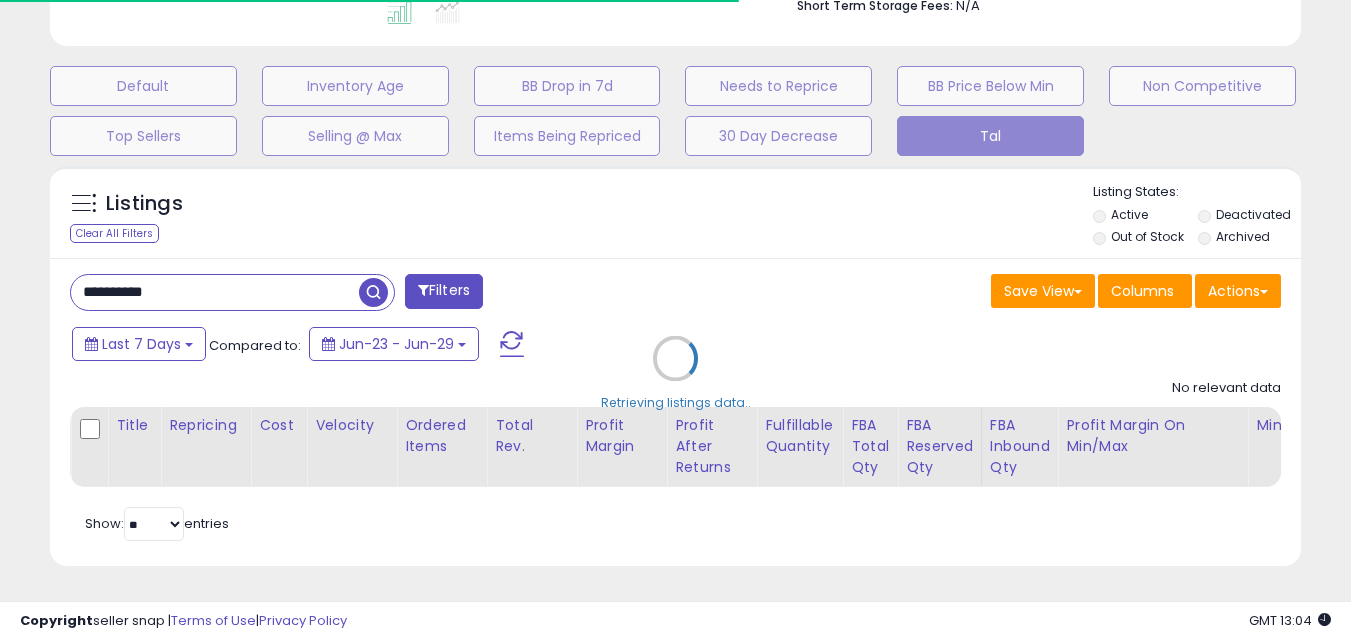 scroll, scrollTop: 410, scrollLeft: 724, axis: both 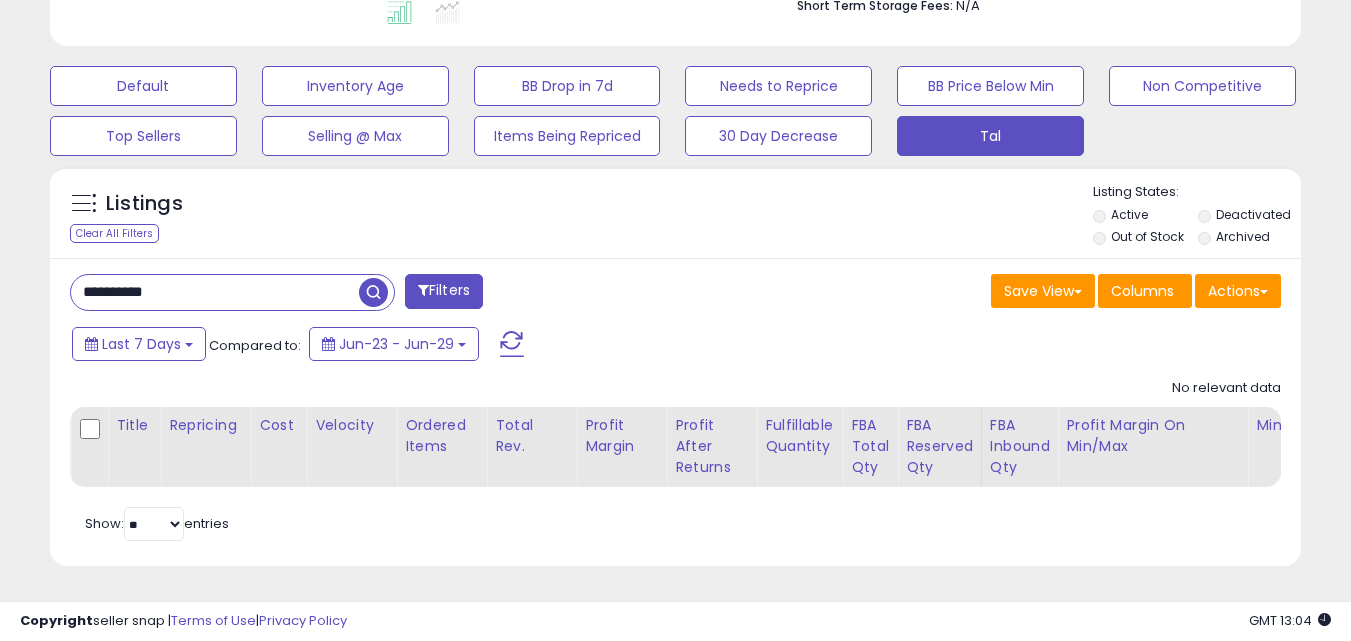 click on "**********" at bounding box center (215, 292) 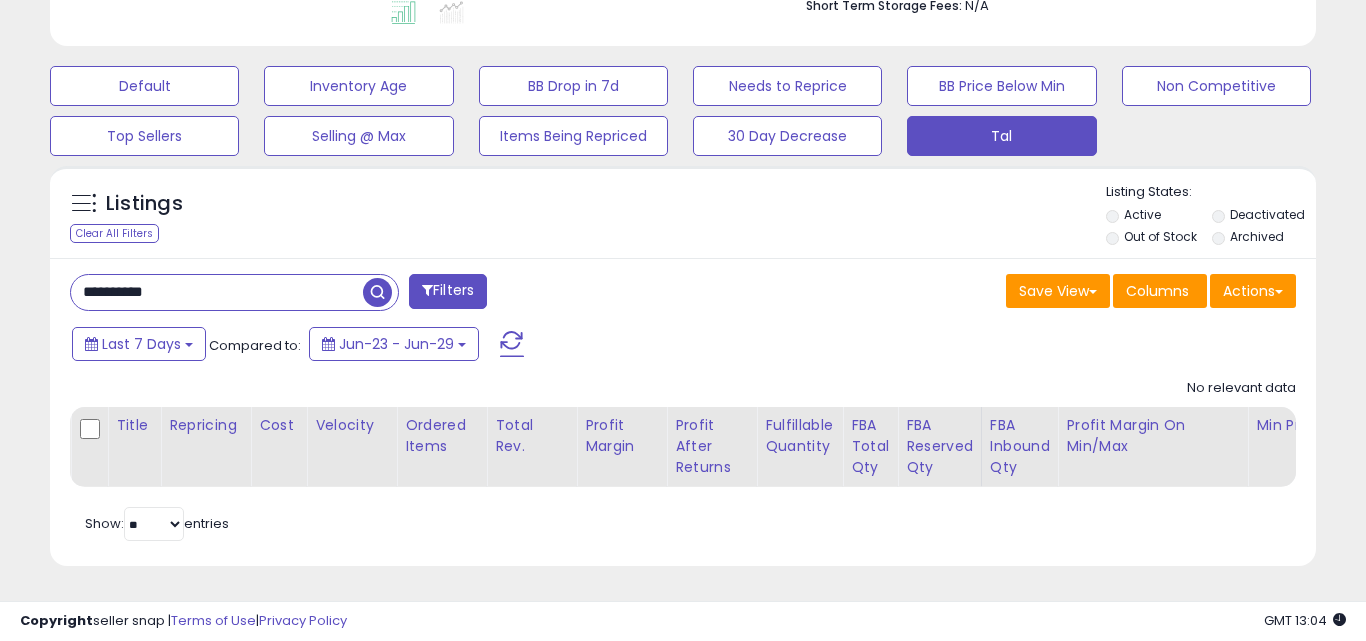 scroll, scrollTop: 999590, scrollLeft: 999267, axis: both 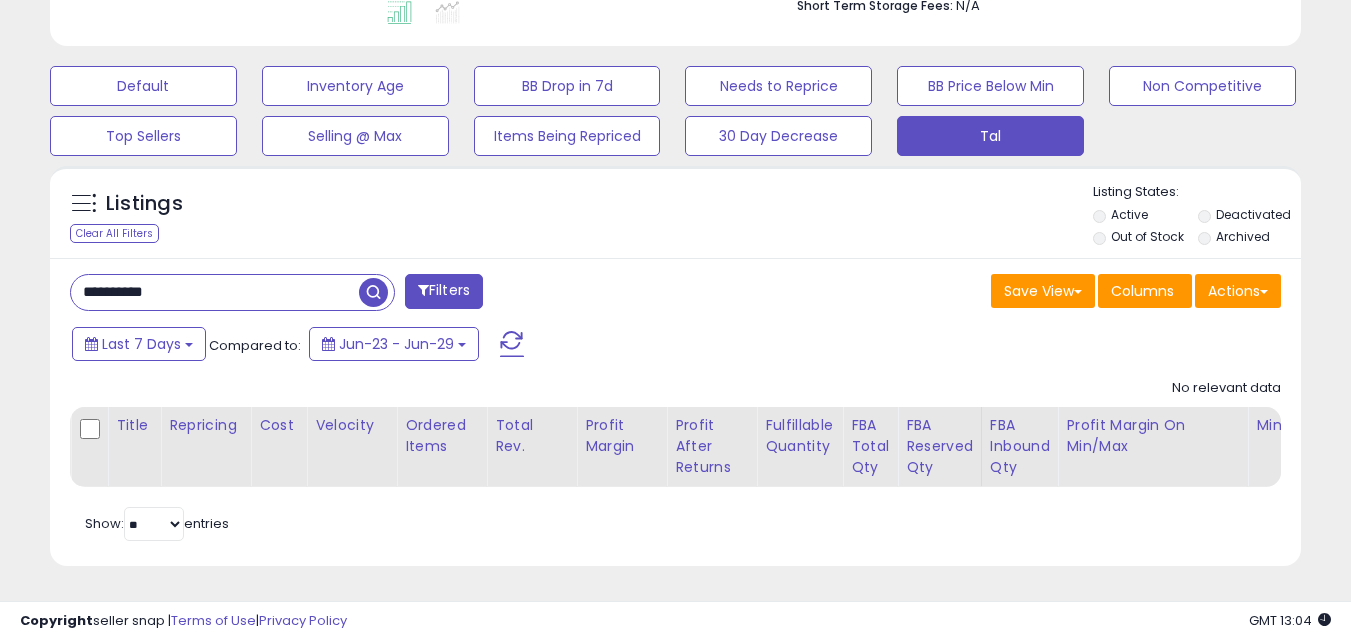 click on "**********" at bounding box center (215, 292) 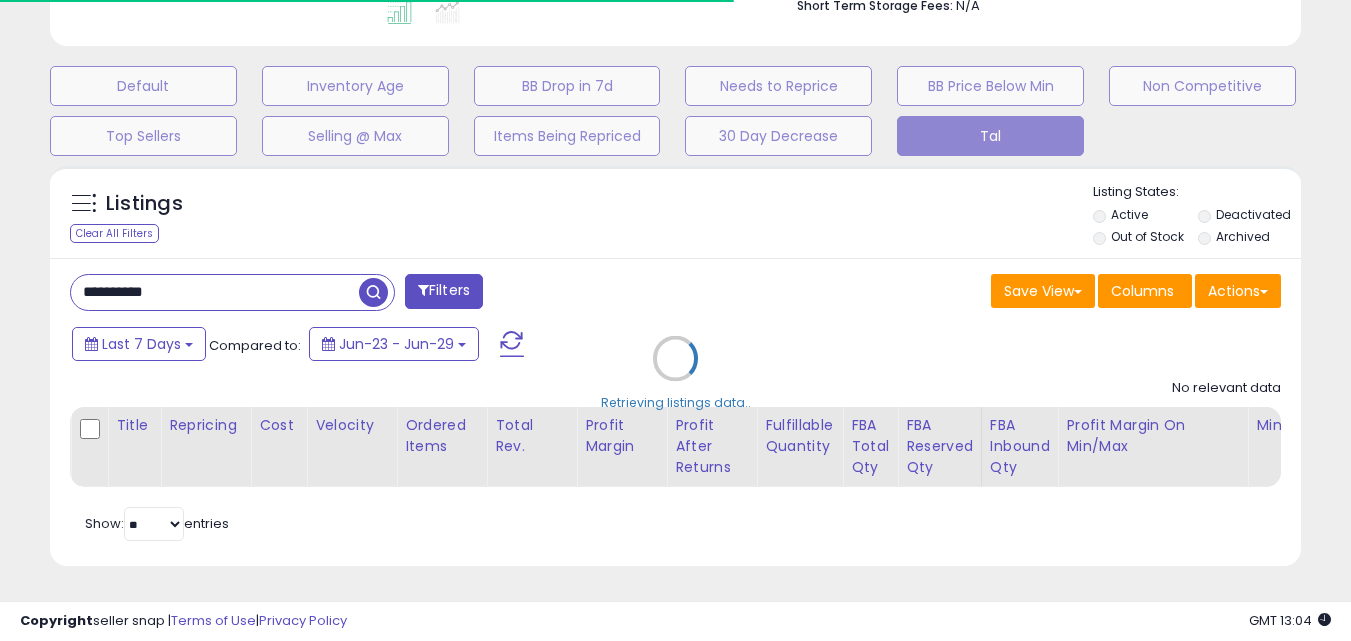 scroll, scrollTop: 410, scrollLeft: 724, axis: both 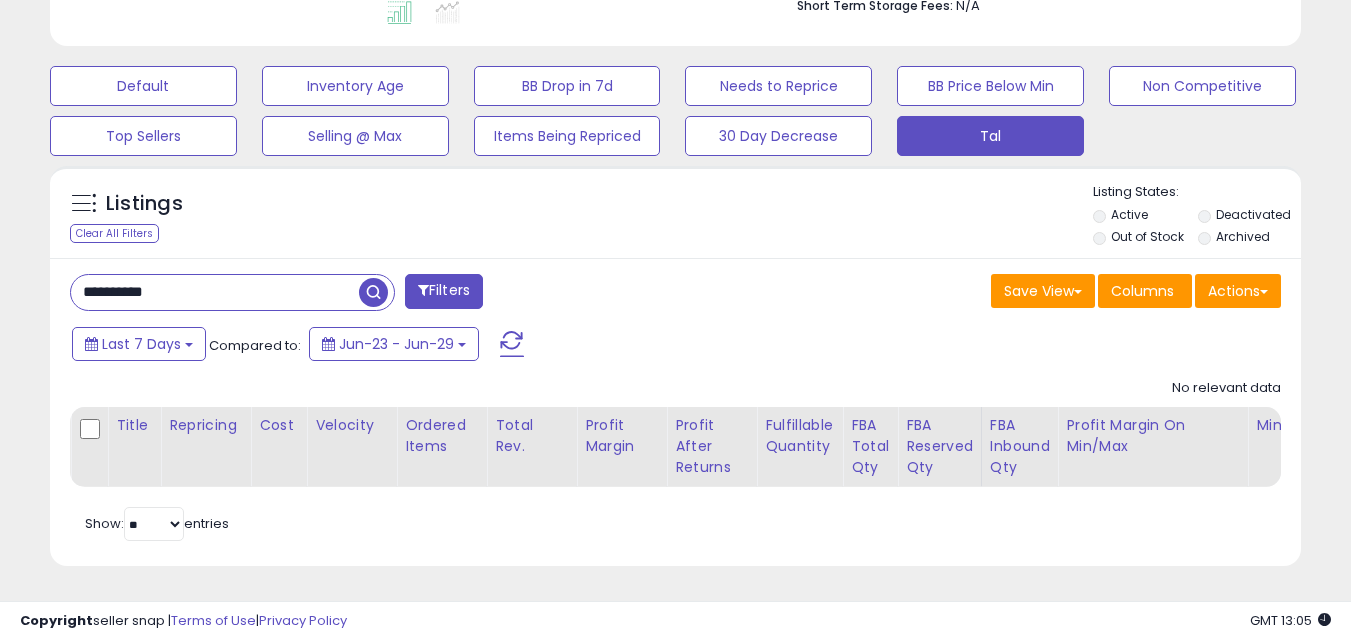 click on "**********" at bounding box center [215, 292] 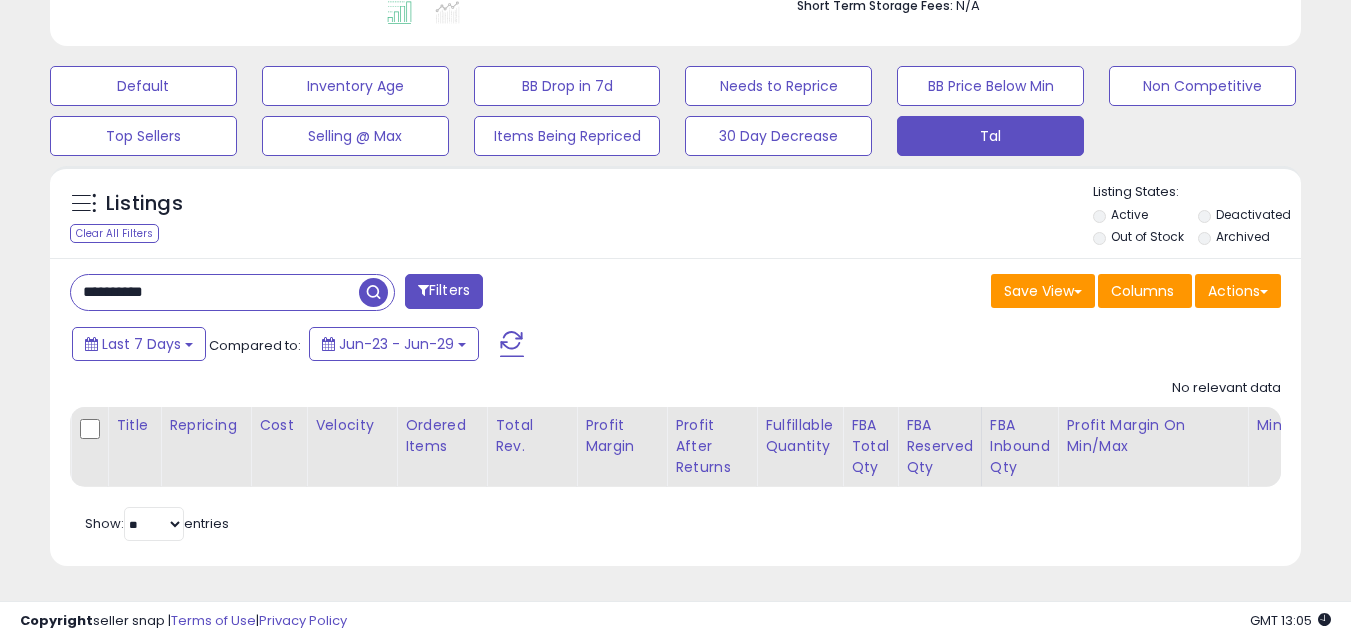 click on "**********" at bounding box center [215, 292] 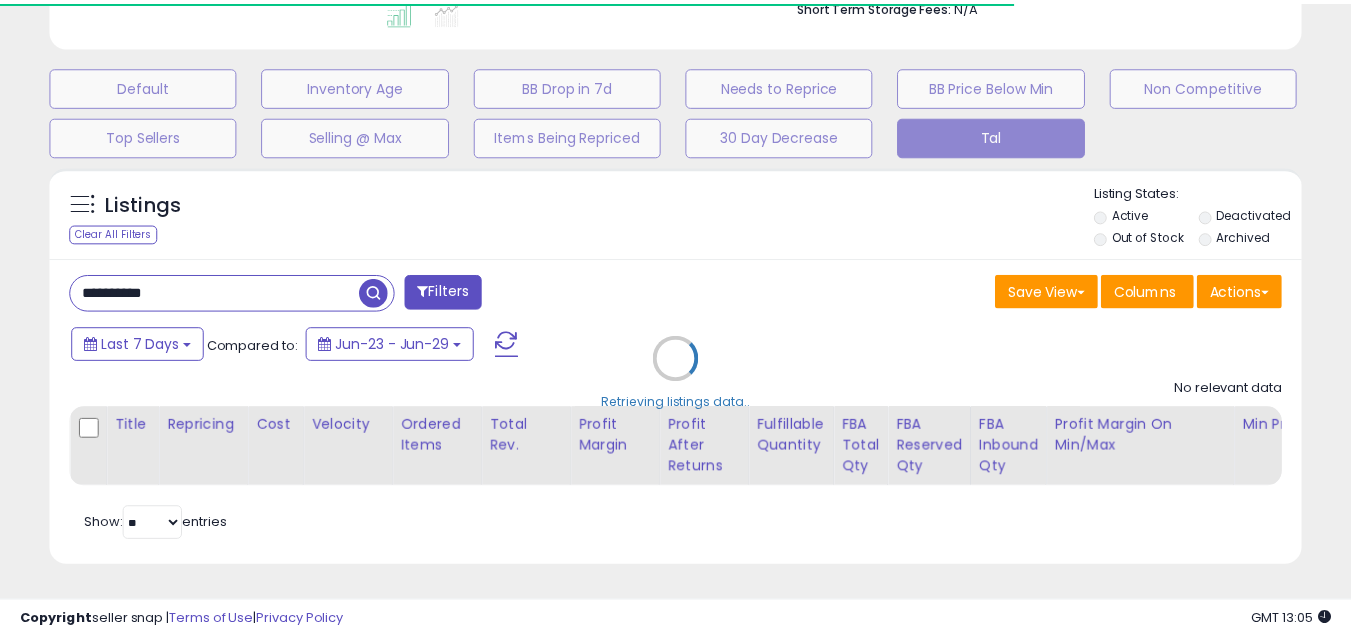 scroll, scrollTop: 410, scrollLeft: 724, axis: both 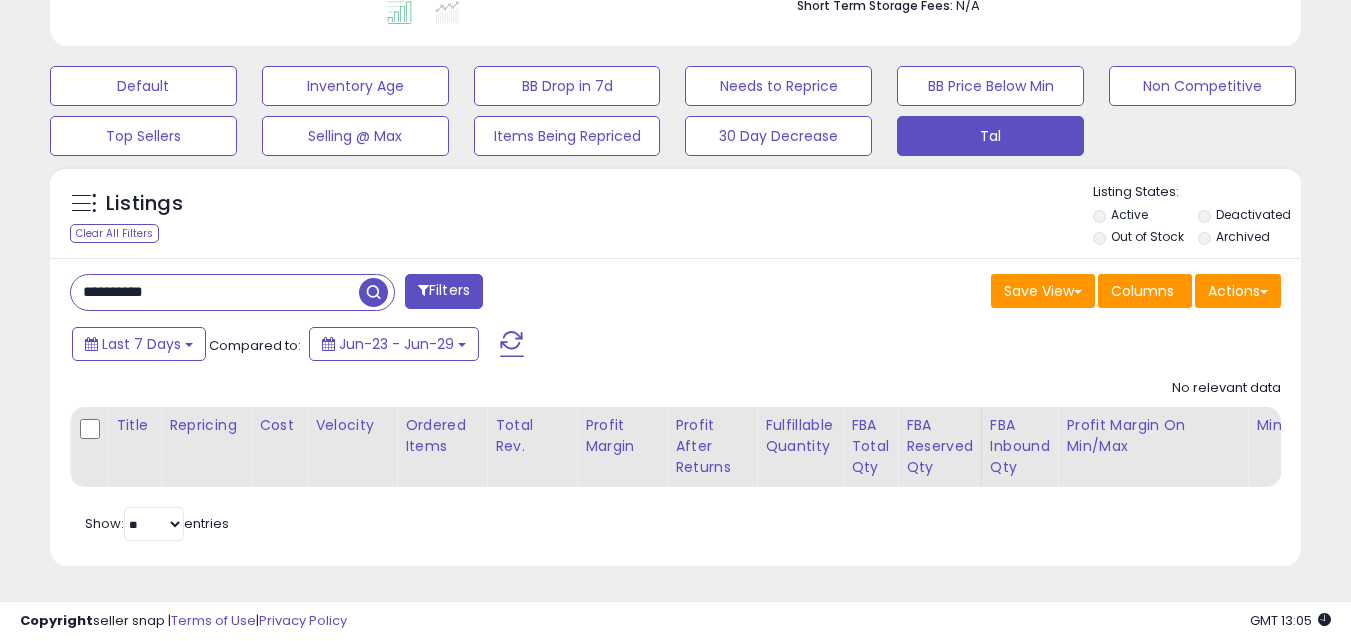 click on "**********" at bounding box center [215, 292] 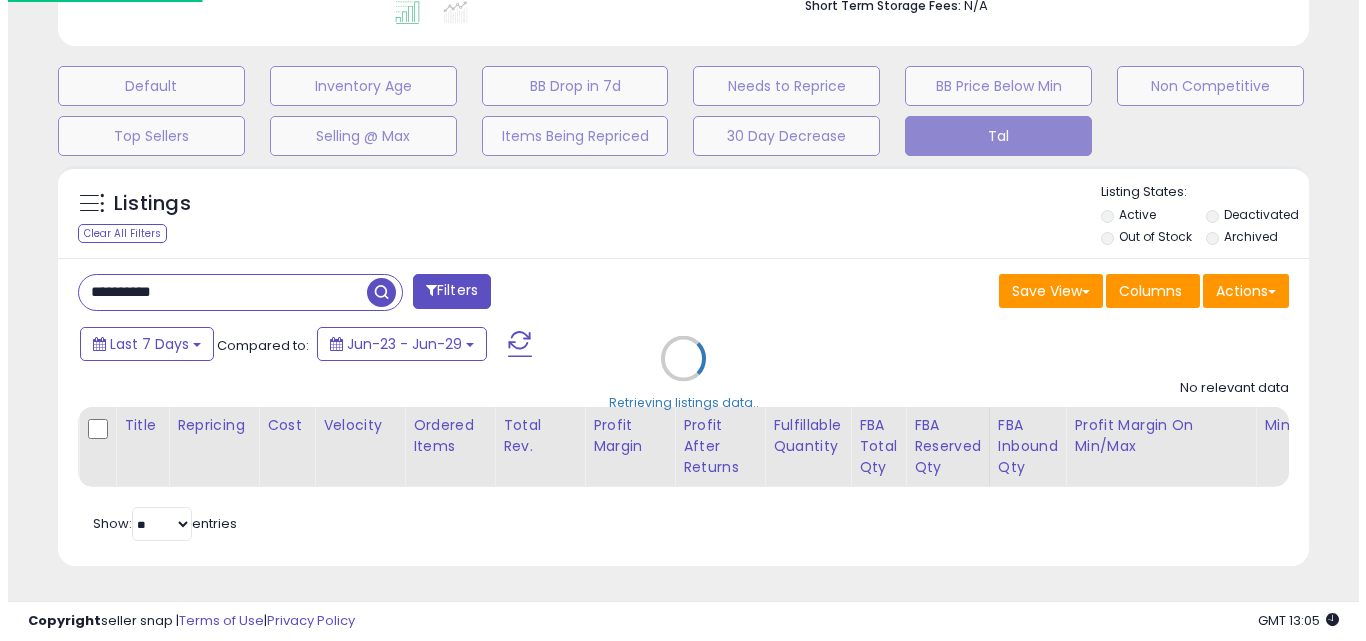 scroll, scrollTop: 999590, scrollLeft: 999267, axis: both 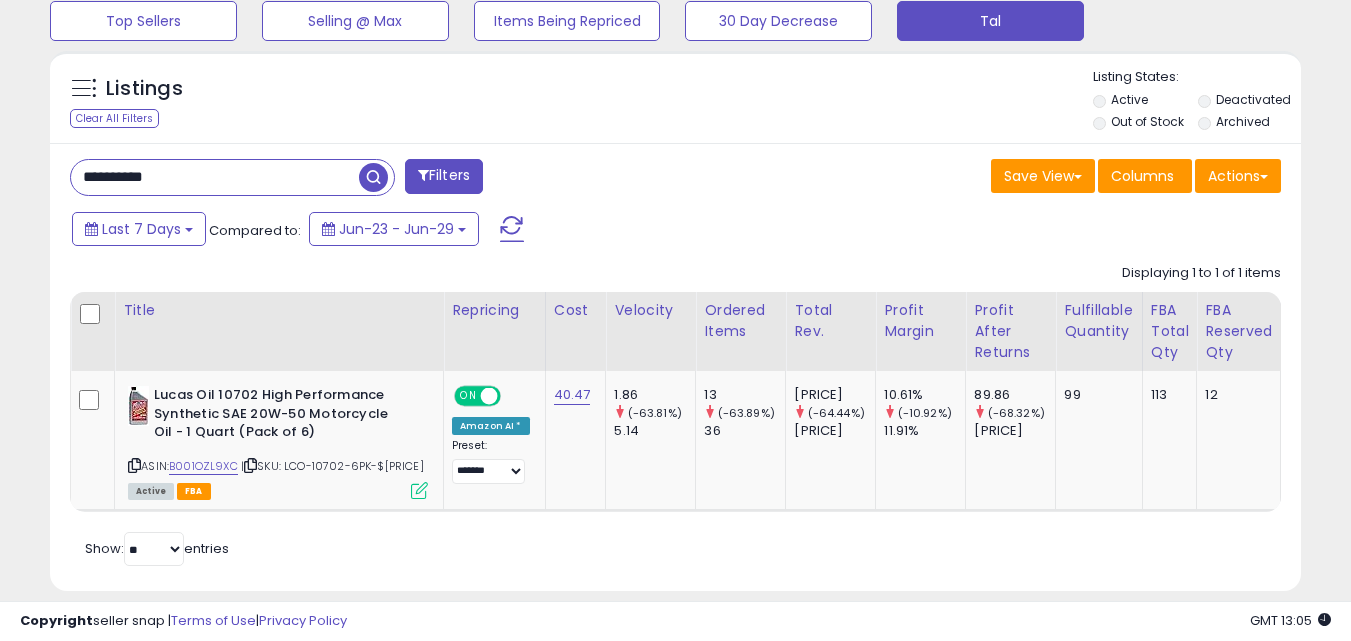 click on "**********" at bounding box center (215, 177) 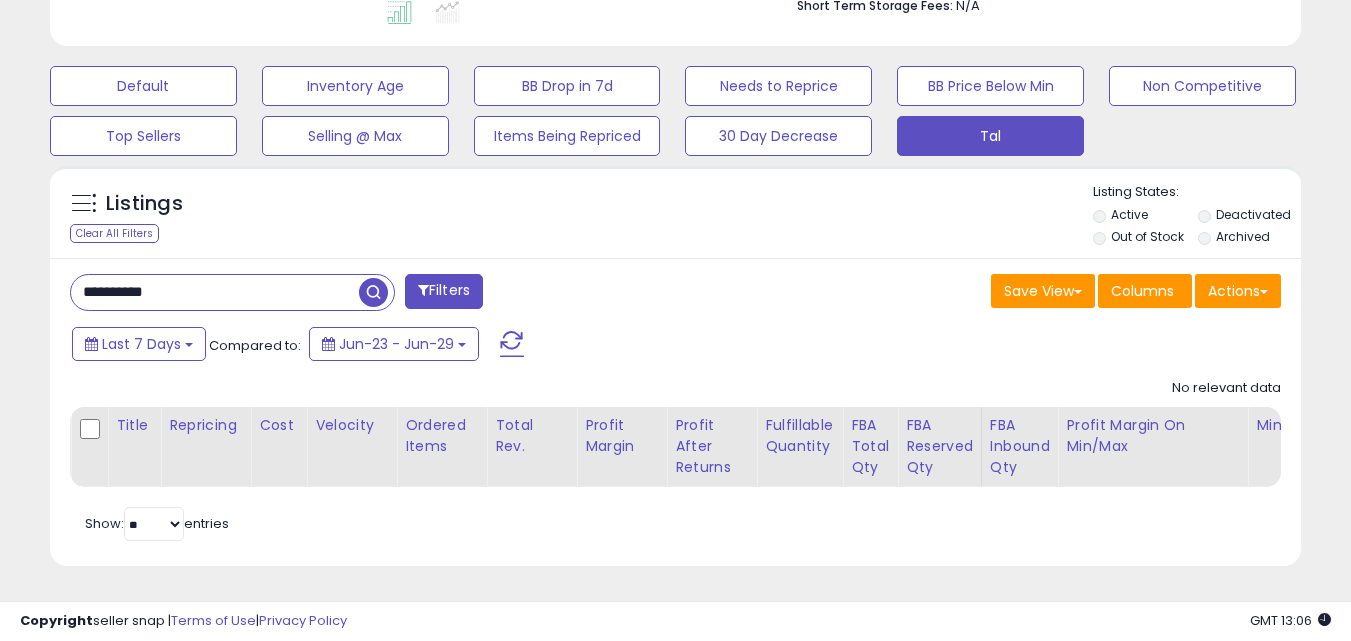 click on "**********" at bounding box center (215, 292) 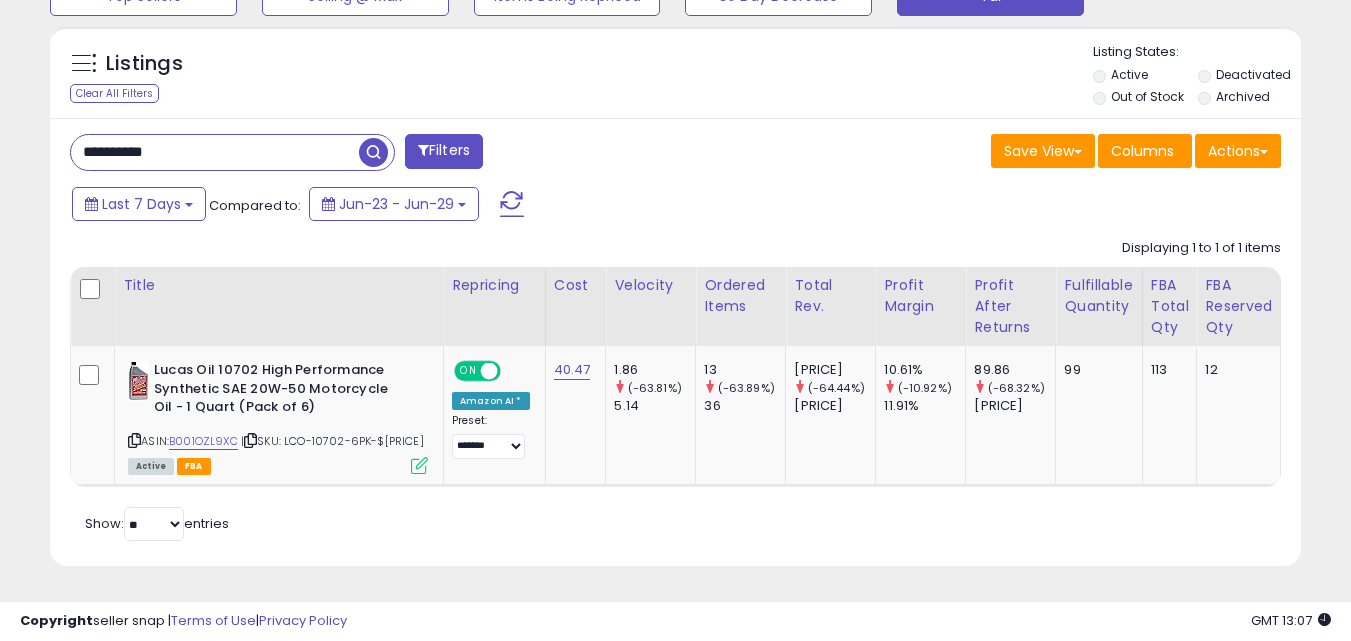 click on "**********" at bounding box center [215, 152] 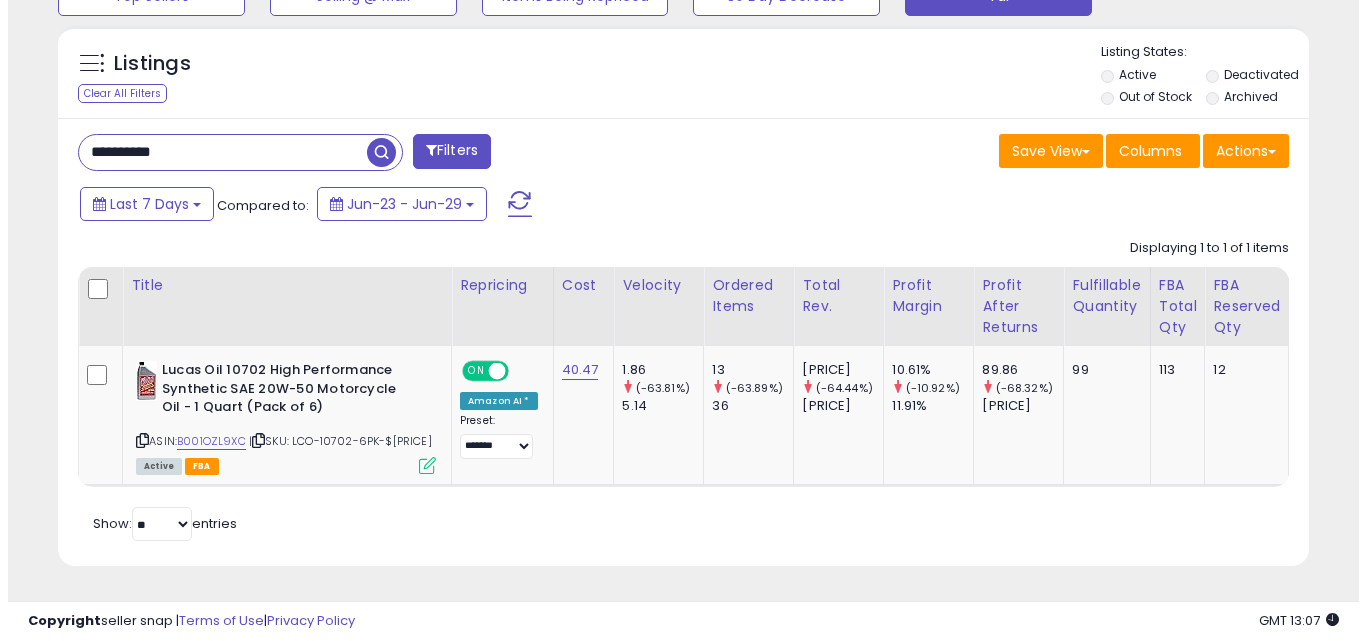 scroll, scrollTop: 579, scrollLeft: 0, axis: vertical 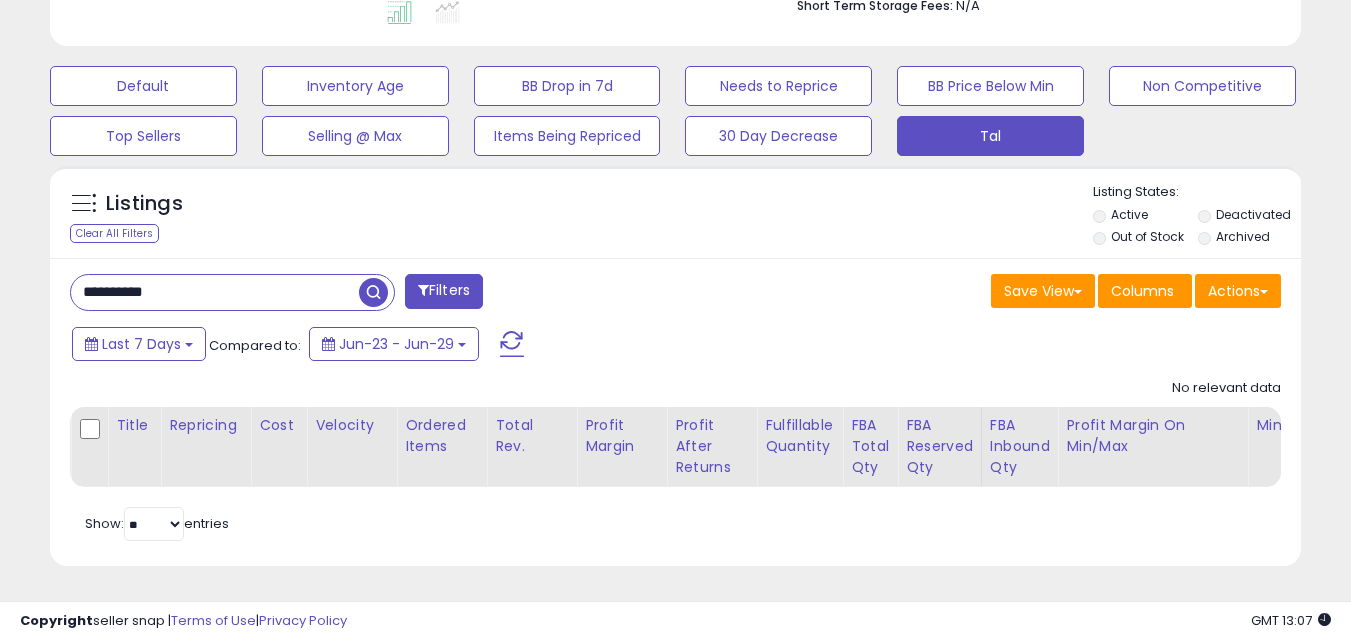 click on "**********" at bounding box center [215, 292] 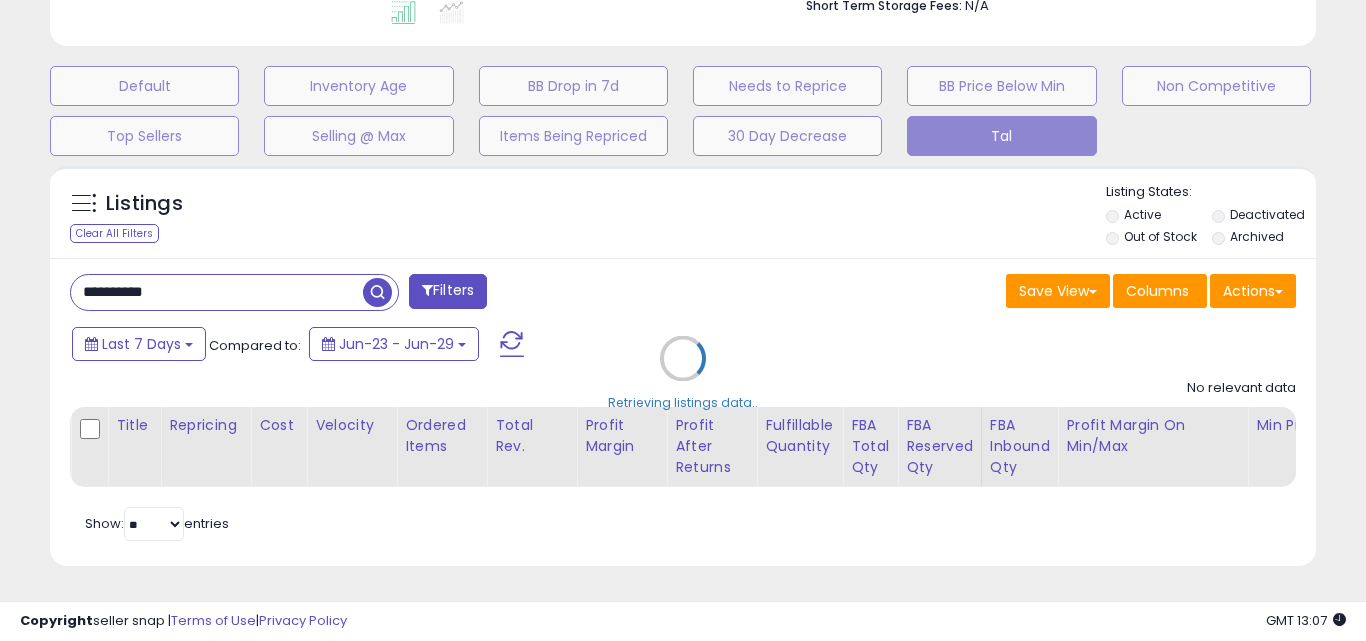 scroll, scrollTop: 999590, scrollLeft: 999267, axis: both 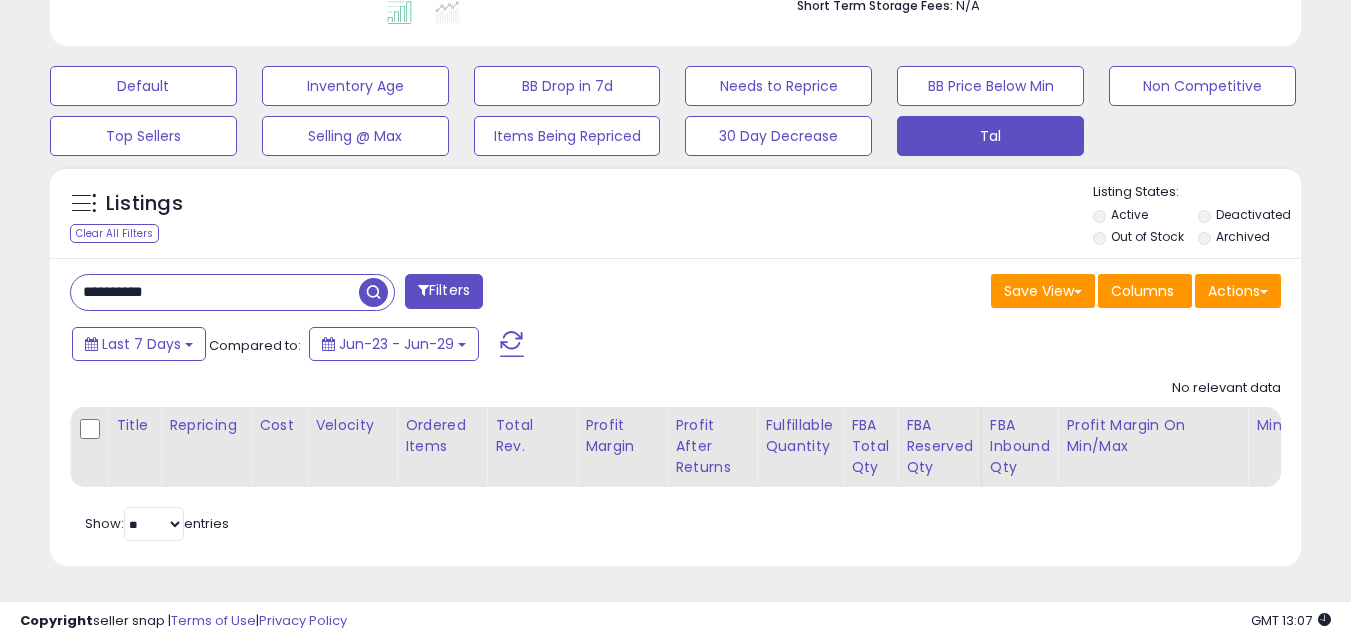 click on "**********" at bounding box center (215, 292) 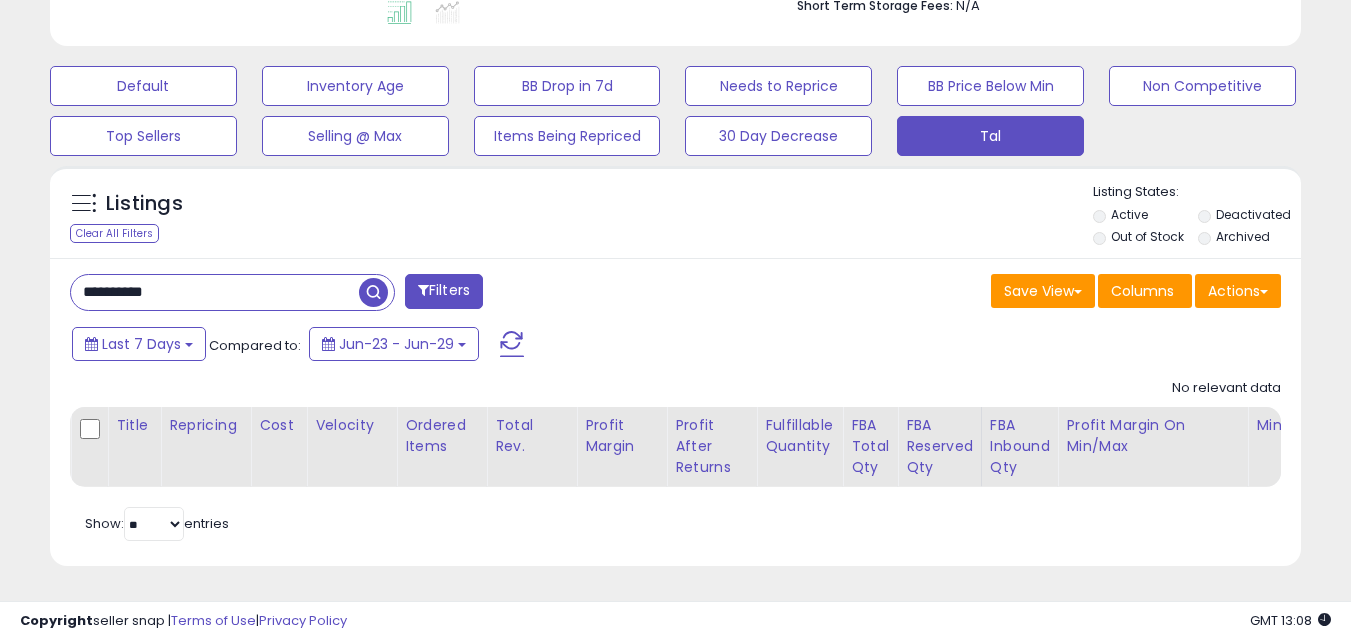click on "**********" at bounding box center [215, 292] 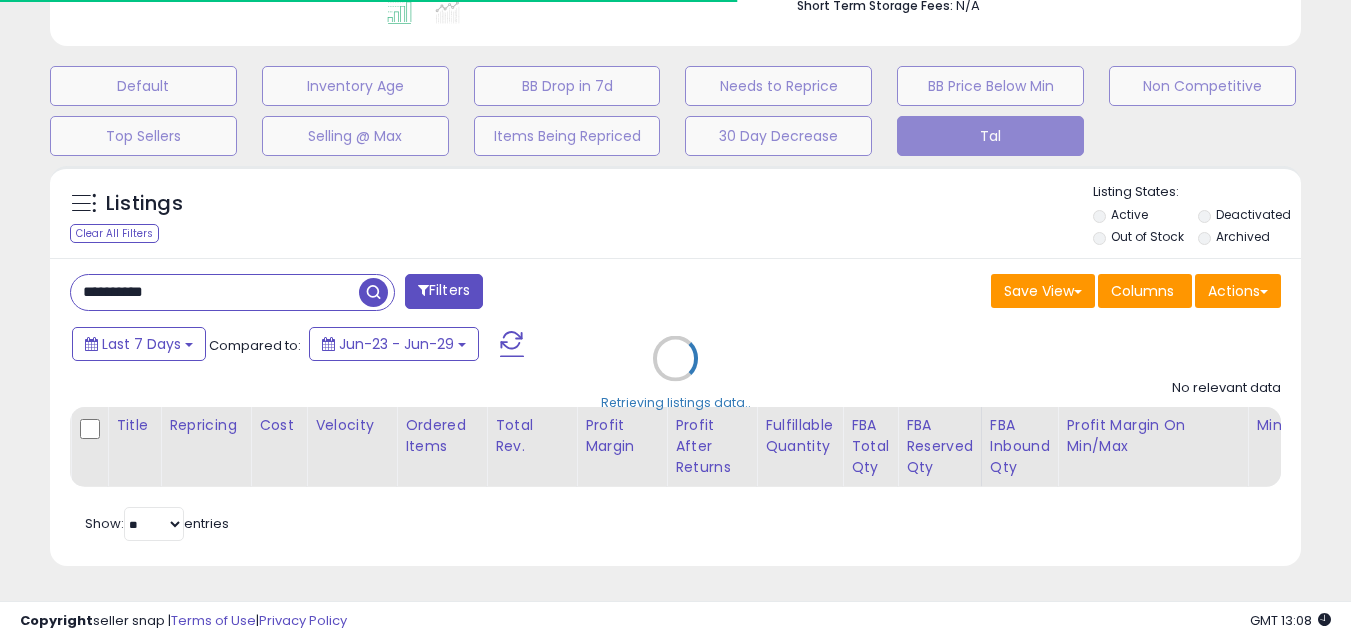 scroll, scrollTop: 410, scrollLeft: 724, axis: both 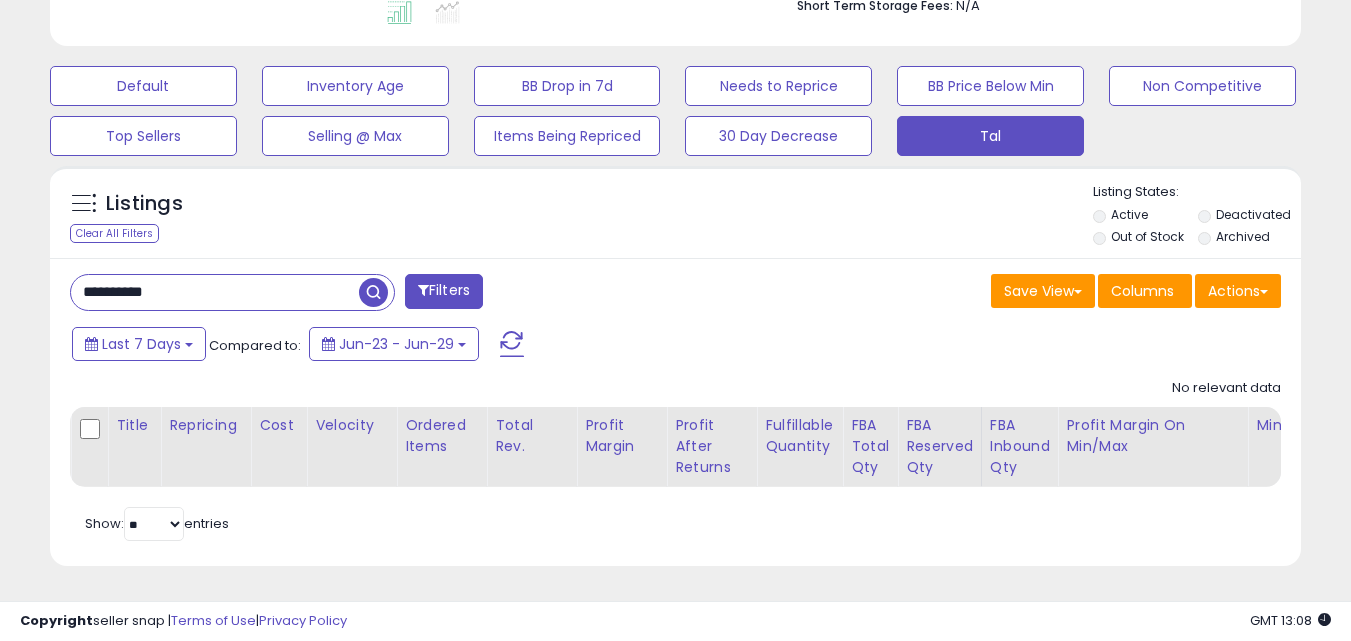 click on "**********" at bounding box center (215, 292) 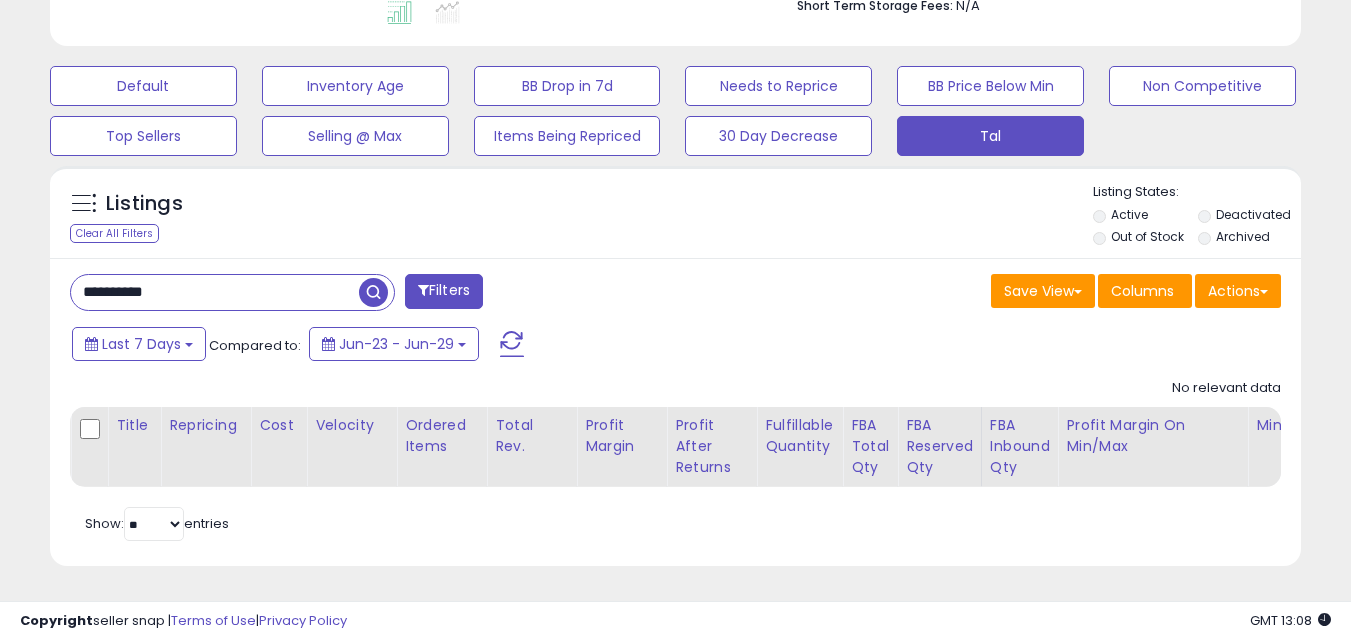 paste 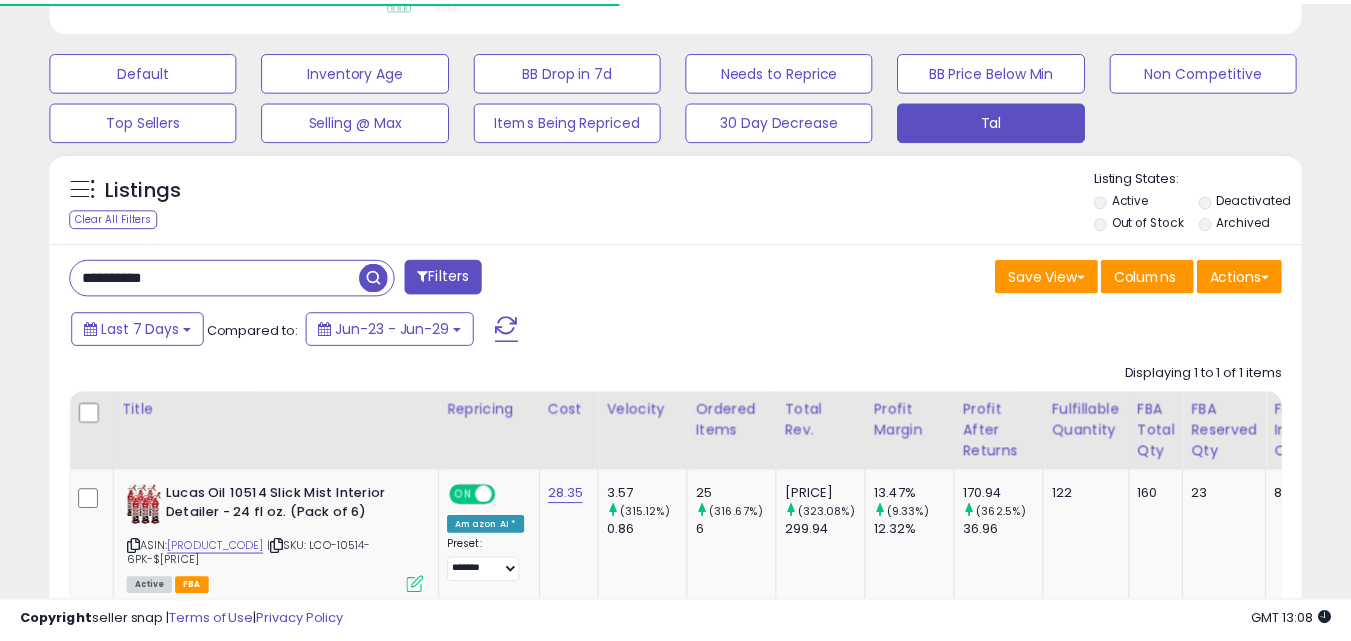 scroll, scrollTop: 410, scrollLeft: 724, axis: both 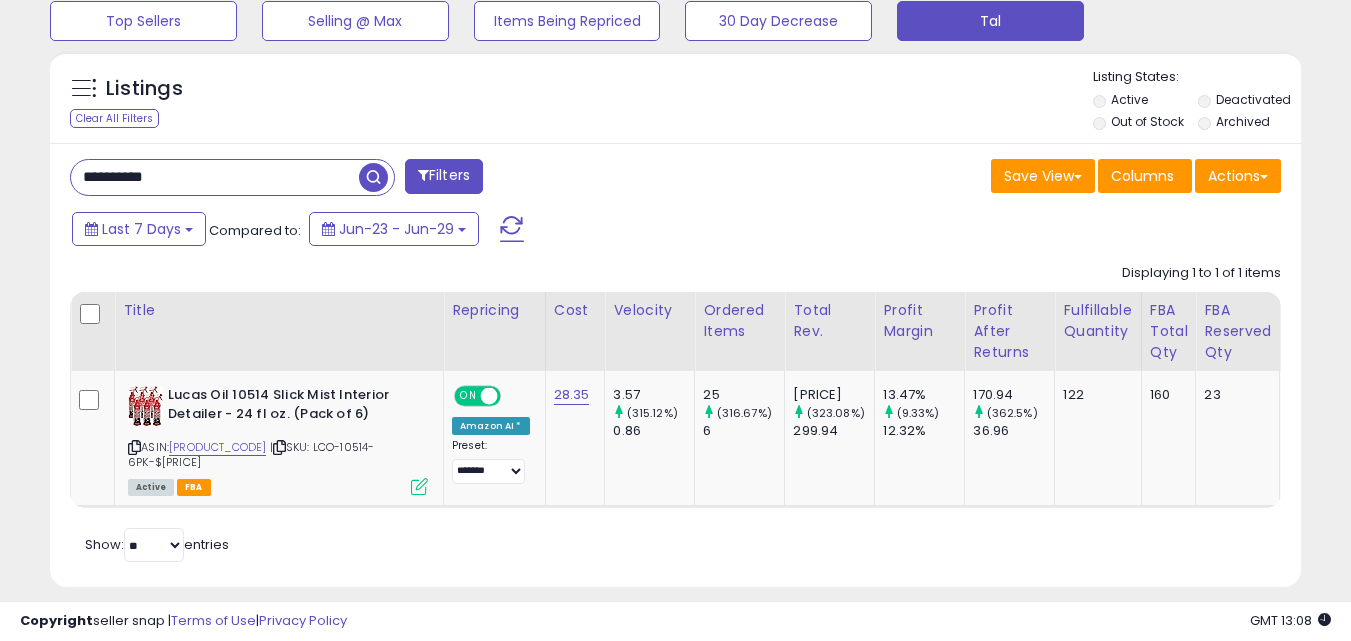 click on "**********" at bounding box center (215, 177) 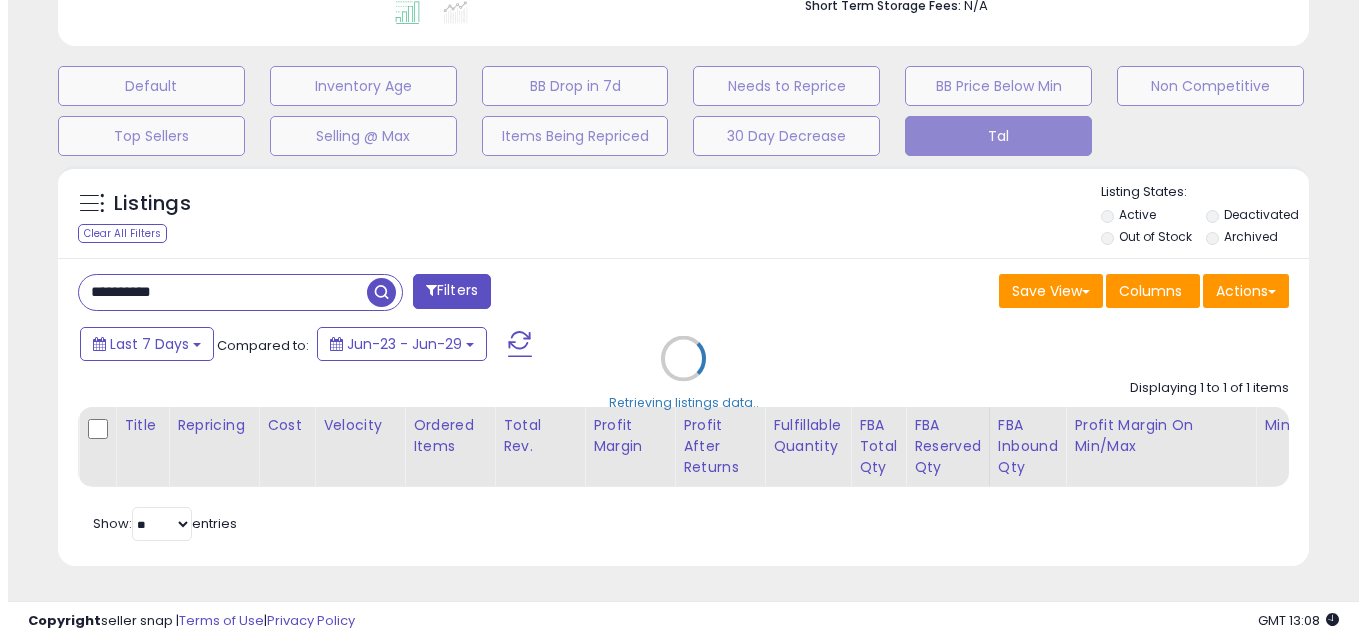 scroll, scrollTop: 579, scrollLeft: 0, axis: vertical 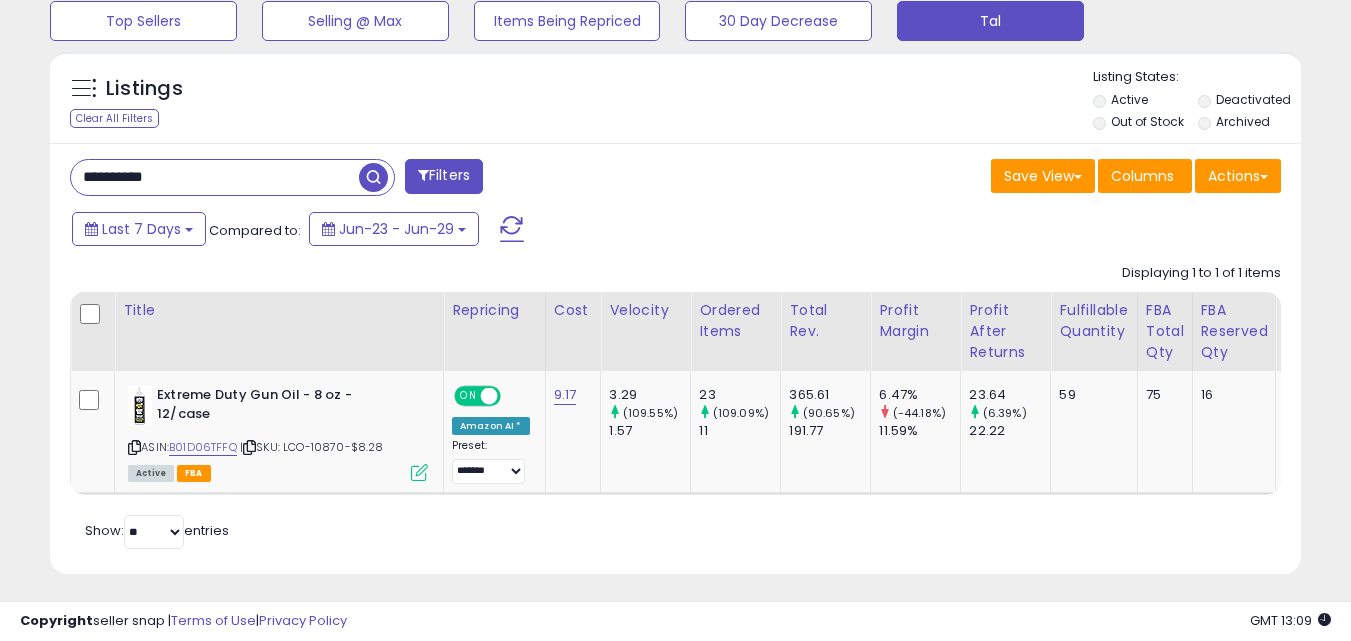 click on "**********" at bounding box center (215, 177) 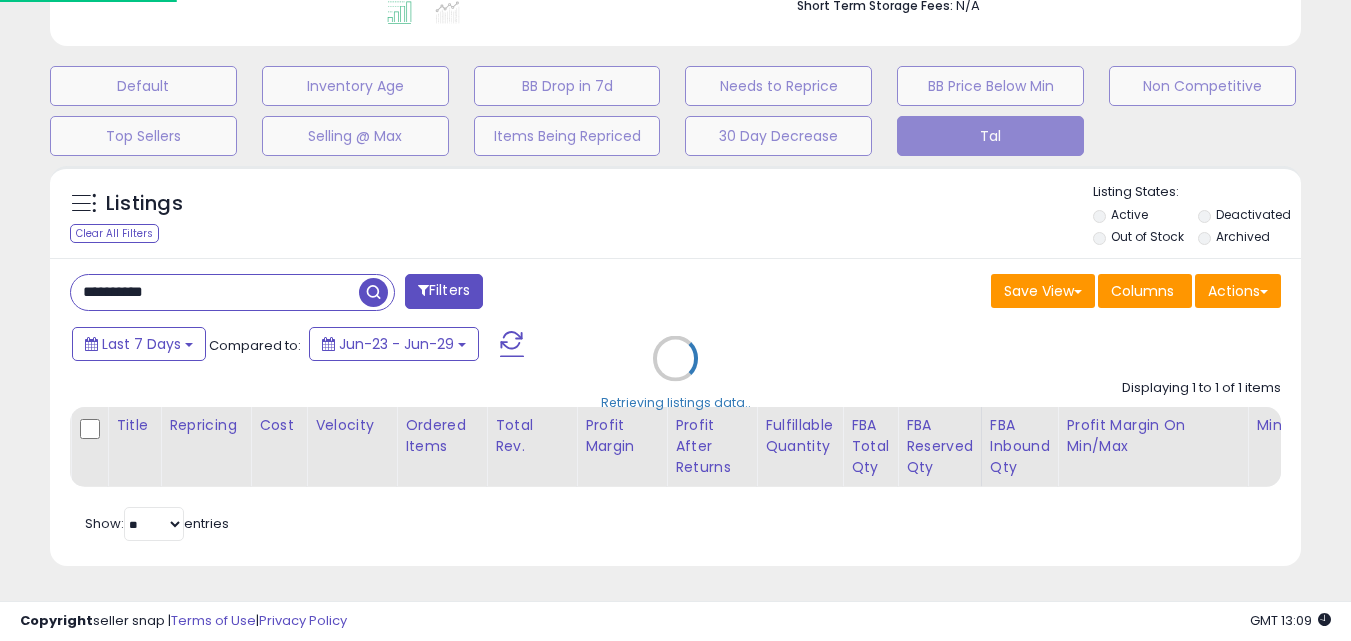 scroll, scrollTop: 999590, scrollLeft: 999267, axis: both 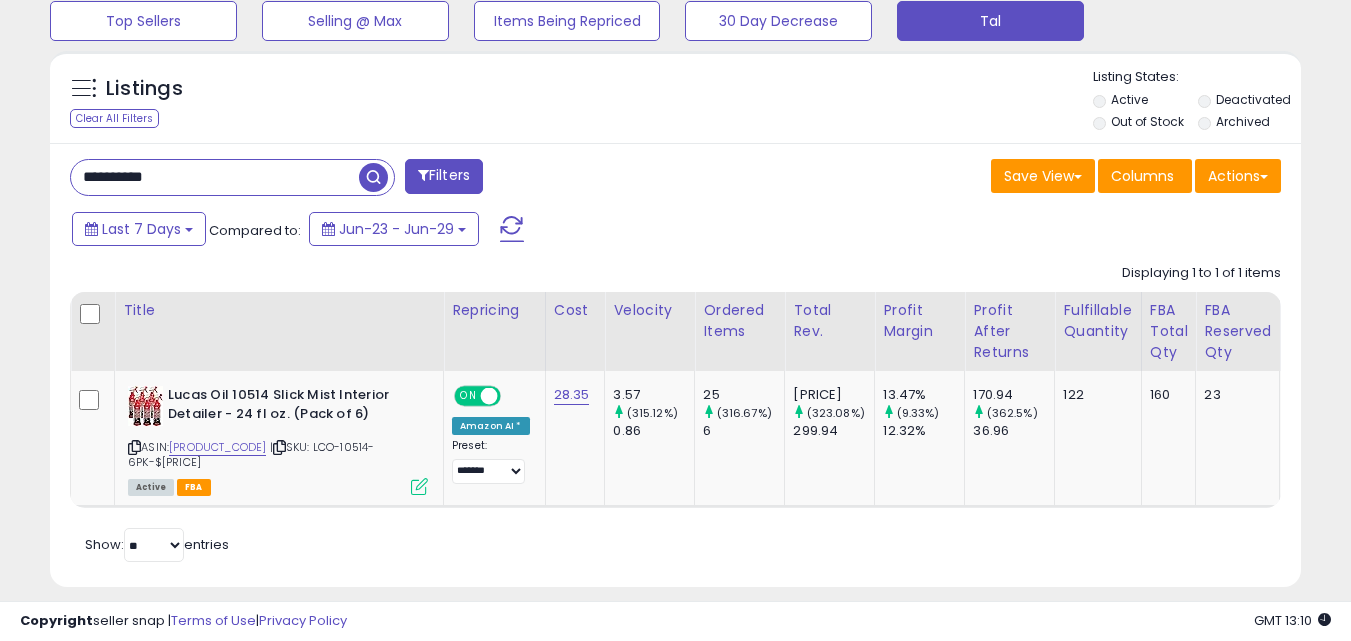 click on "**********" at bounding box center (215, 177) 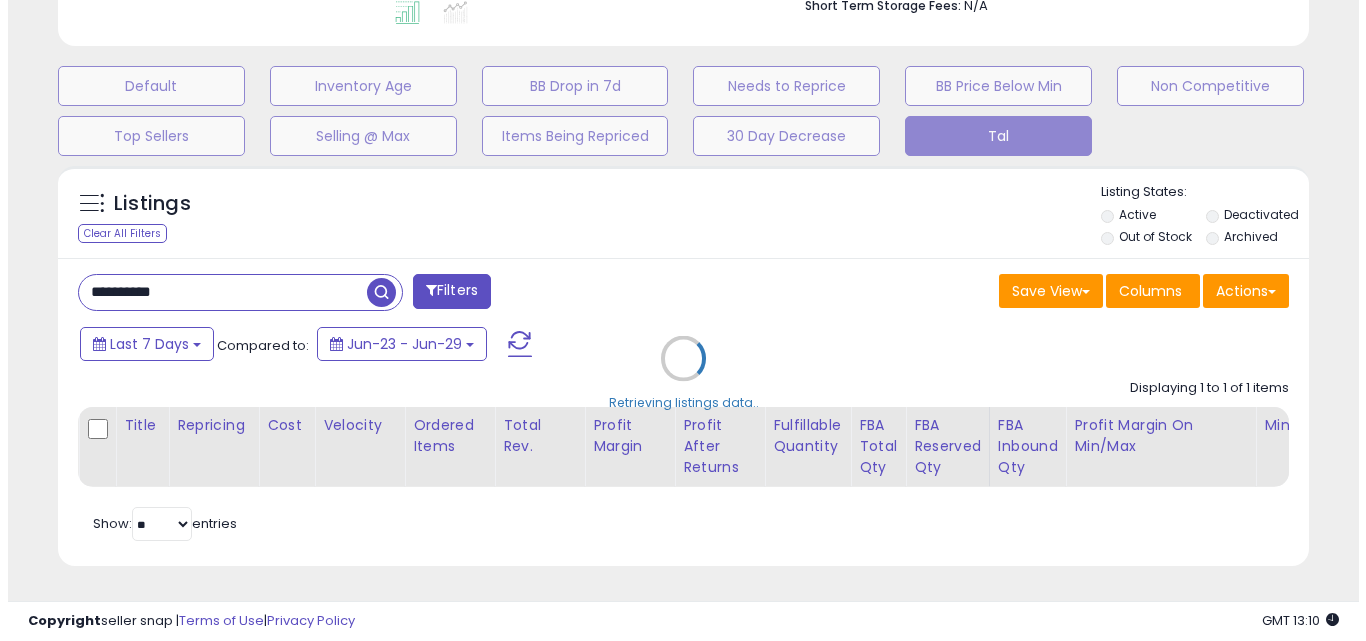 scroll, scrollTop: 579, scrollLeft: 0, axis: vertical 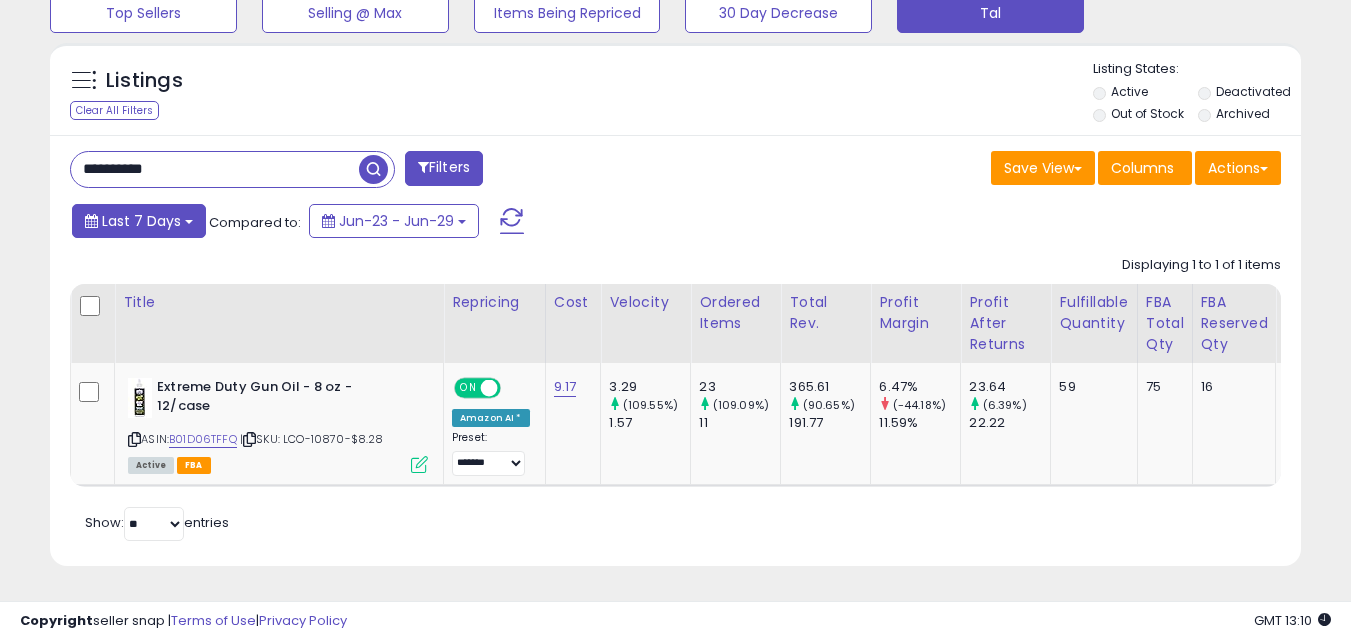 click on "Last 7 Days" at bounding box center (139, 221) 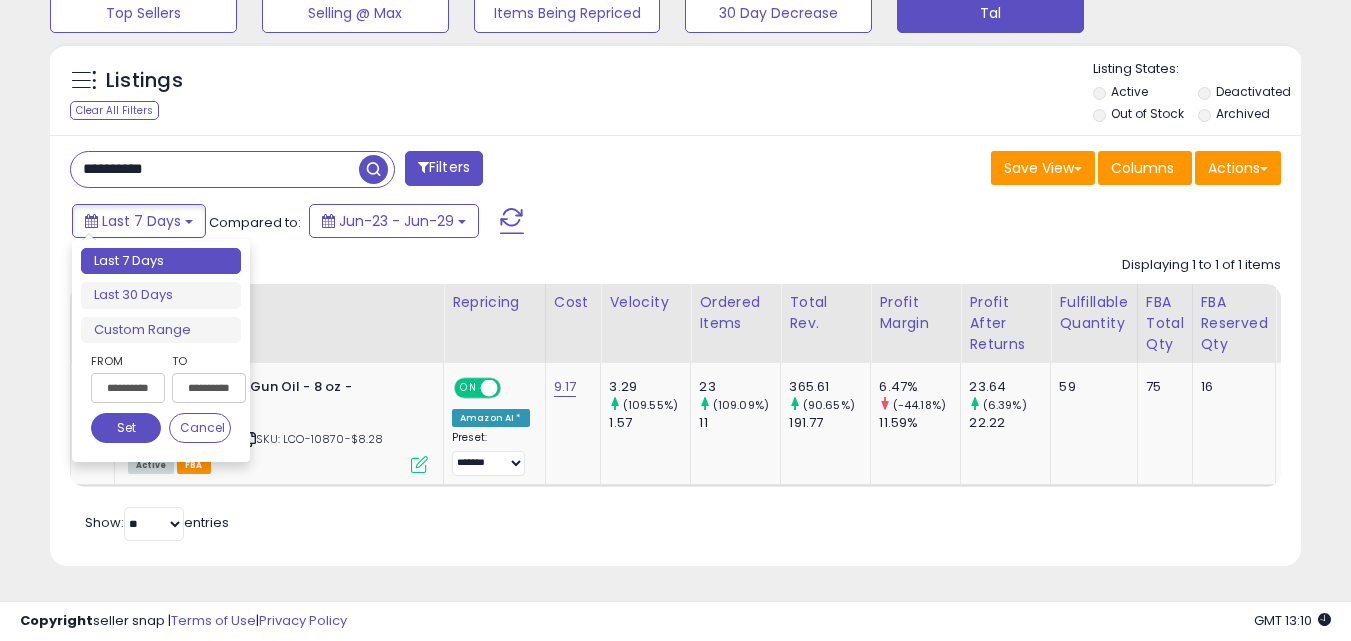 click on "Last 30 Days" at bounding box center [161, 295] 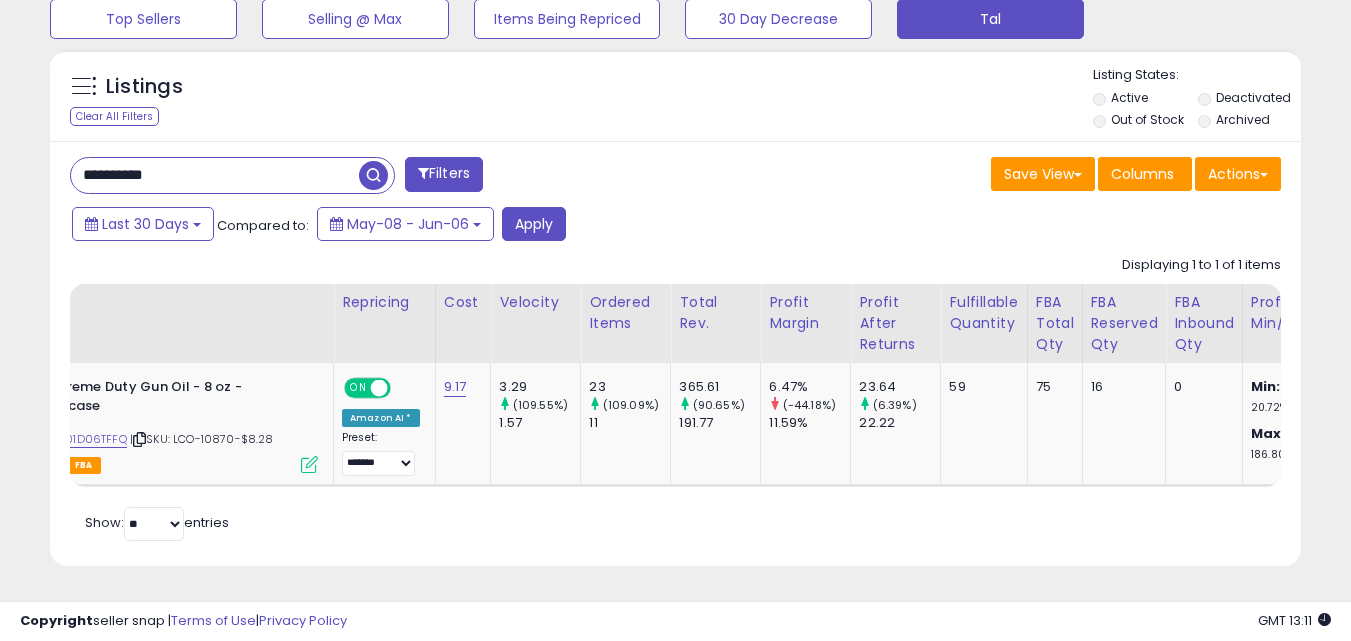 click on "**********" at bounding box center (215, 175) 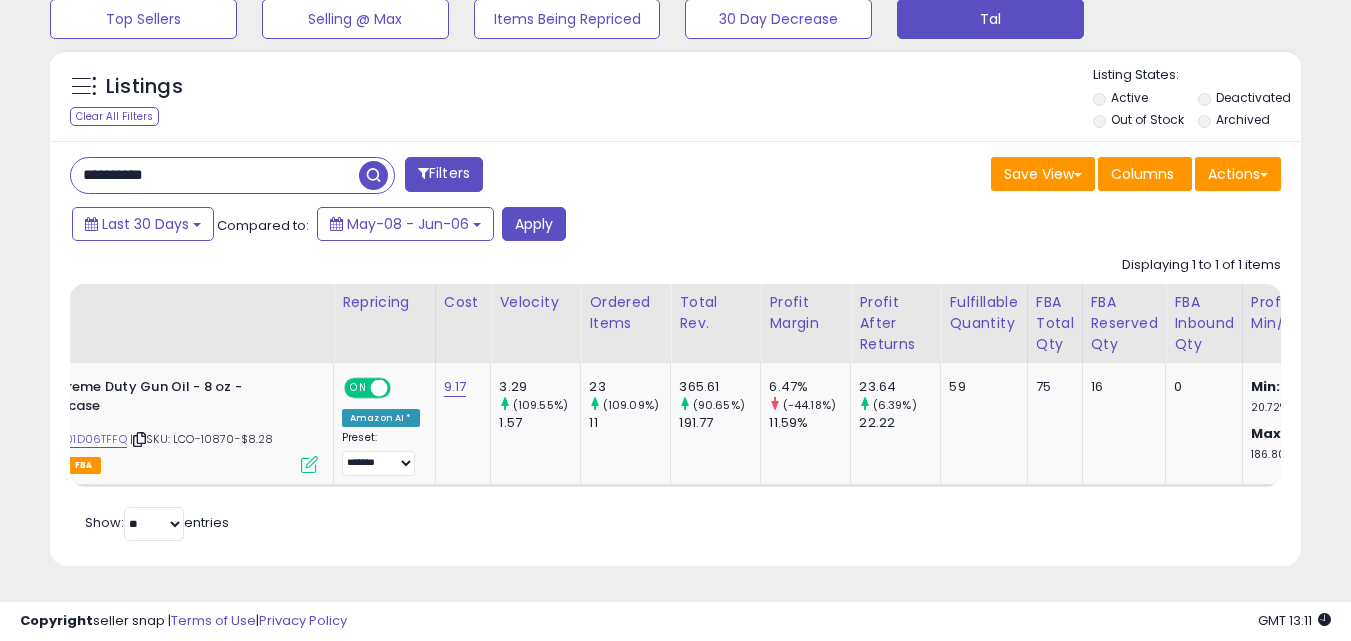 paste 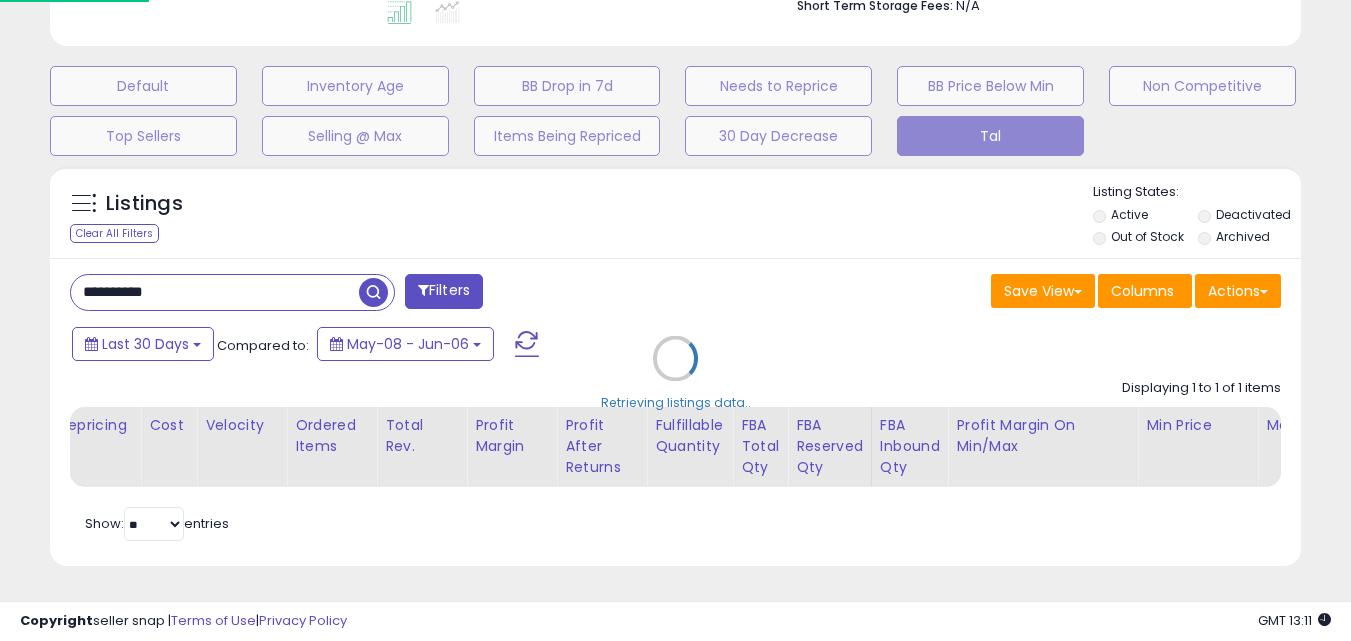 scroll, scrollTop: 999590, scrollLeft: 999267, axis: both 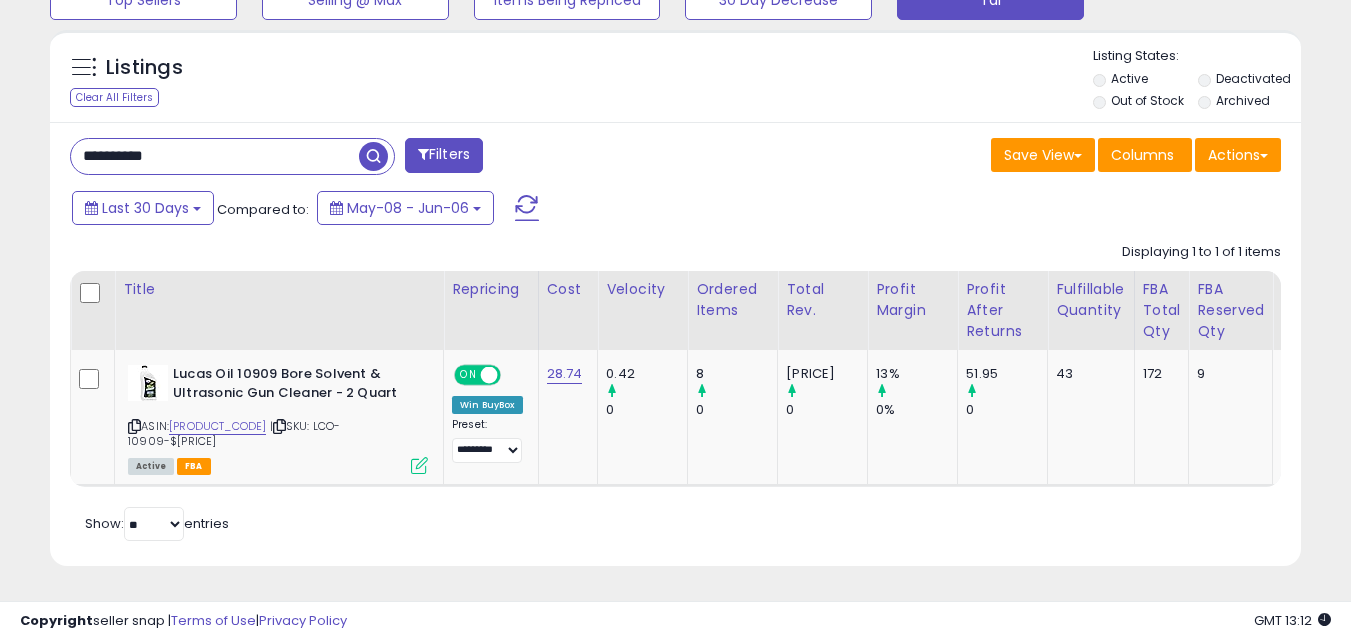 click on "**********" at bounding box center [215, 156] 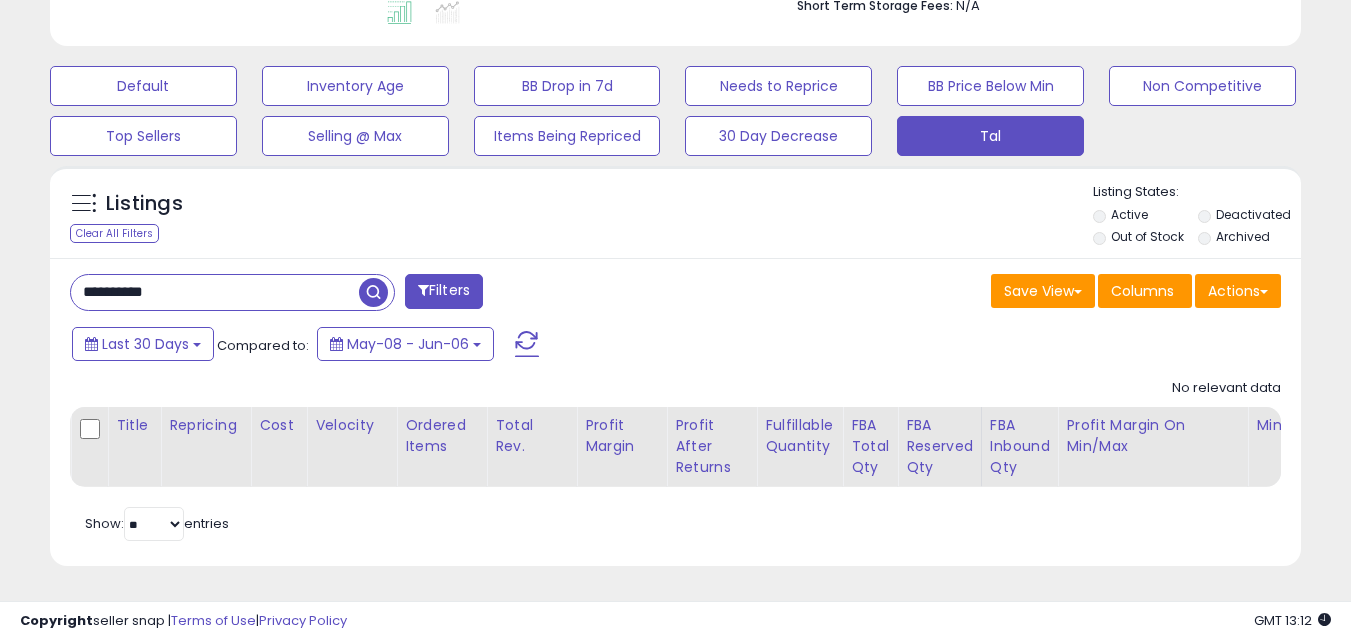 click on "**********" at bounding box center (215, 292) 